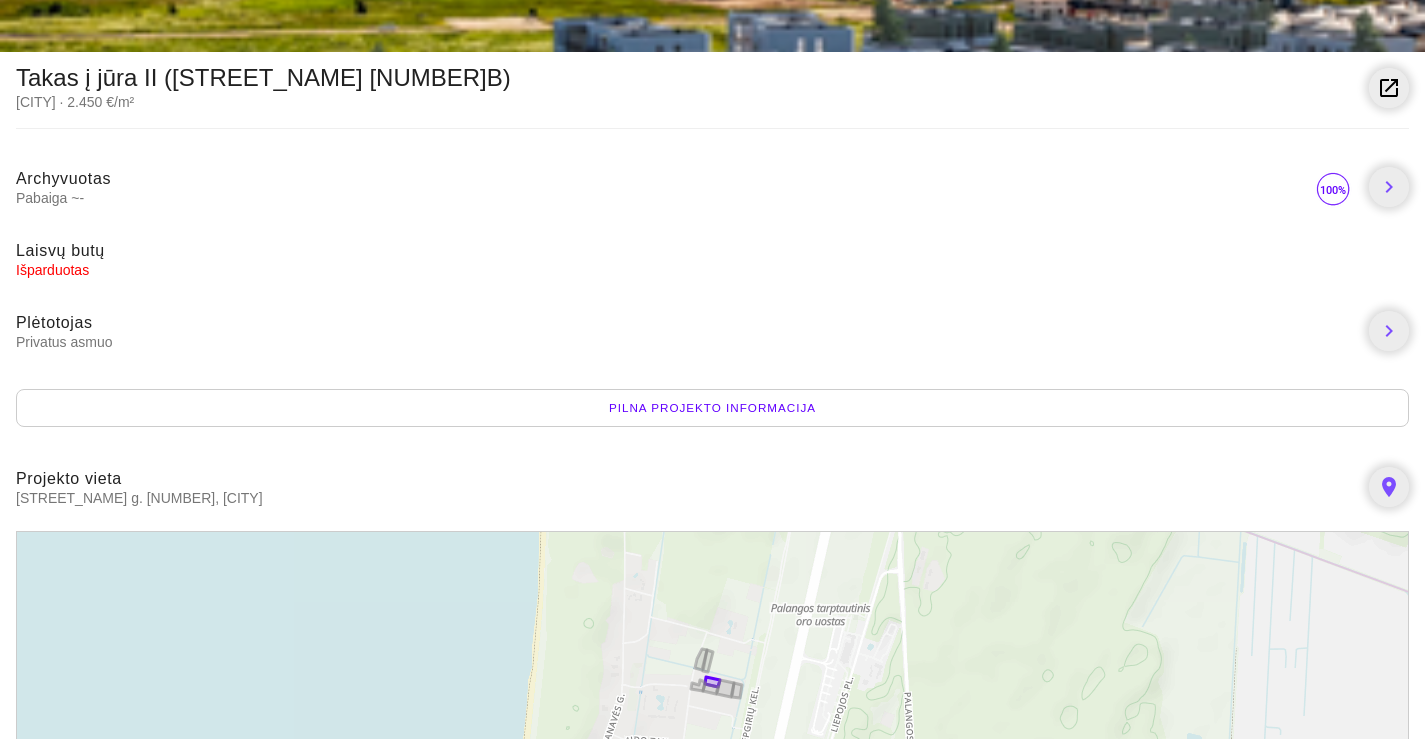 scroll, scrollTop: 500, scrollLeft: 0, axis: vertical 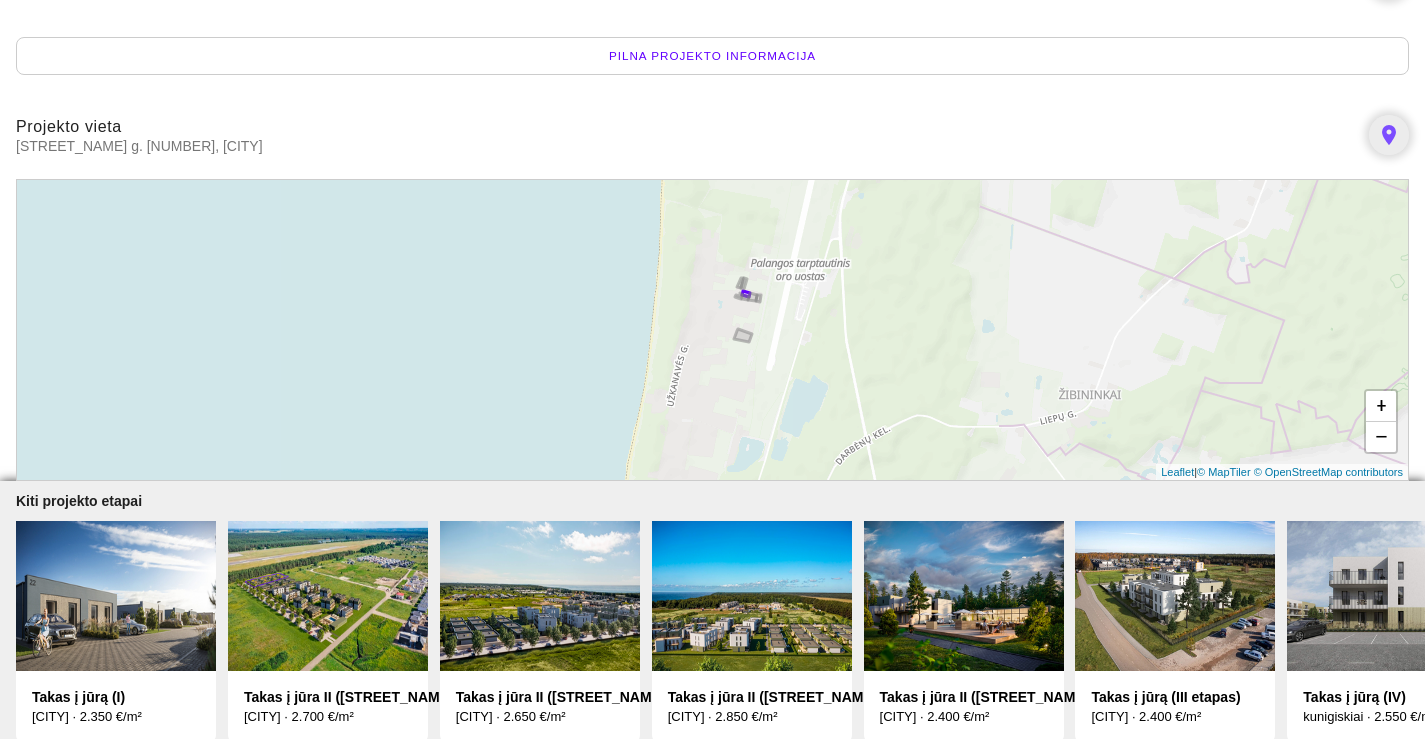 drag, startPoint x: 755, startPoint y: 388, endPoint x: 794, endPoint y: 355, distance: 51.088158 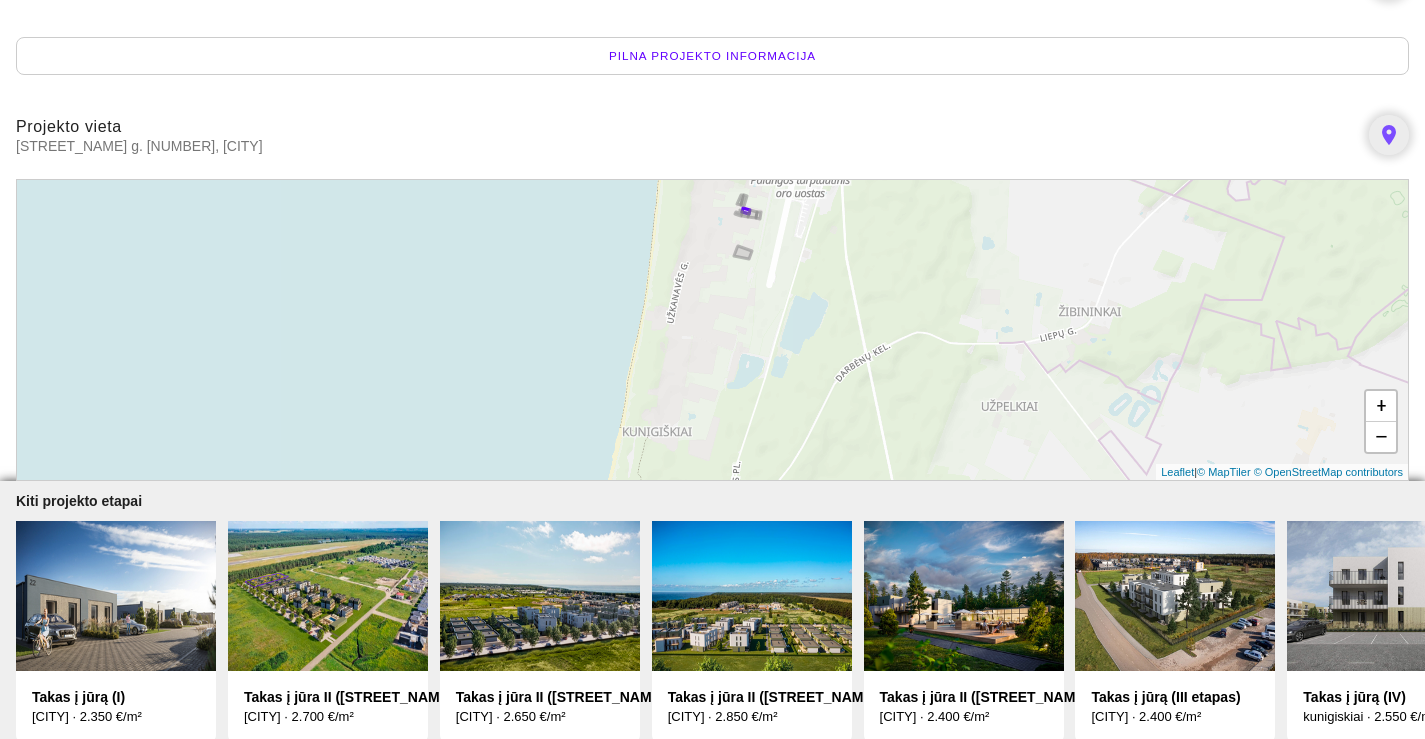 drag, startPoint x: 810, startPoint y: 390, endPoint x: 809, endPoint y: 277, distance: 113.004425 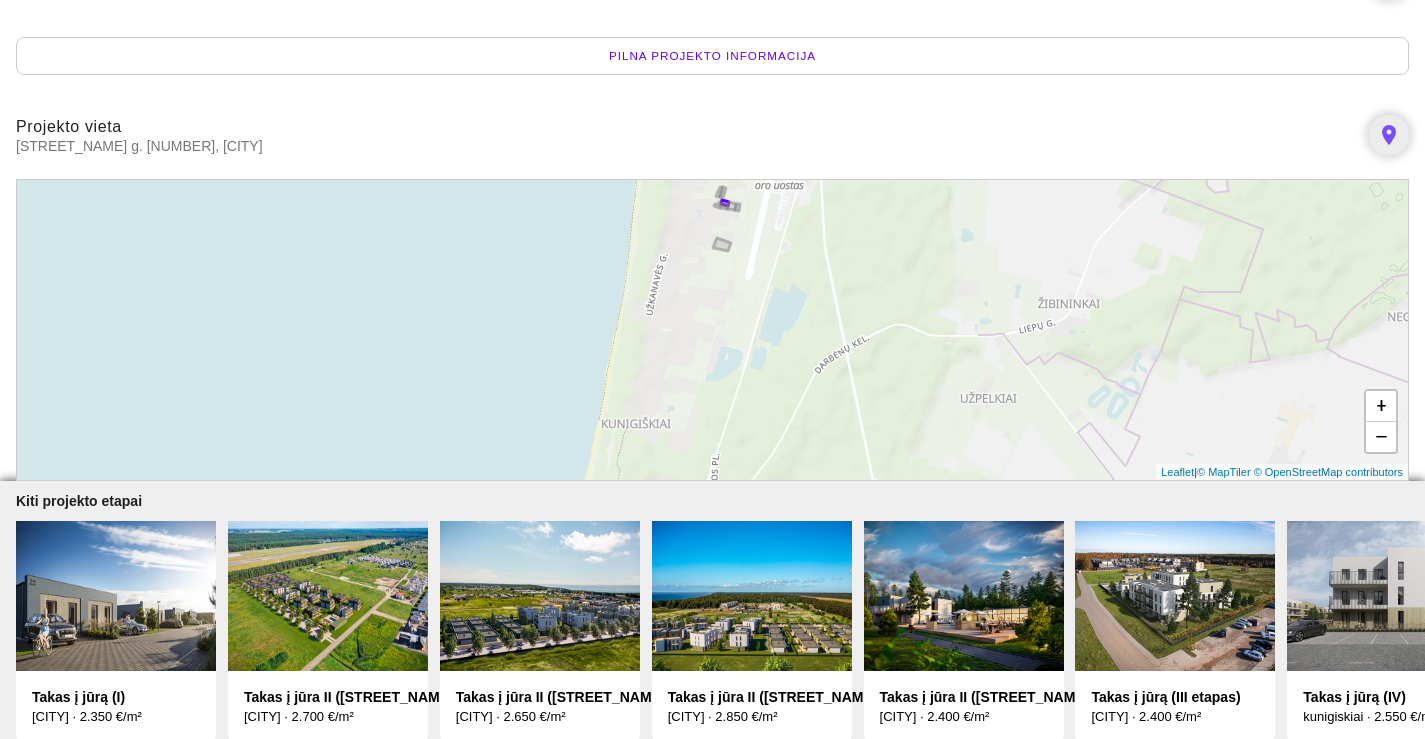 drag, startPoint x: 776, startPoint y: 345, endPoint x: 749, endPoint y: 385, distance: 48.259712 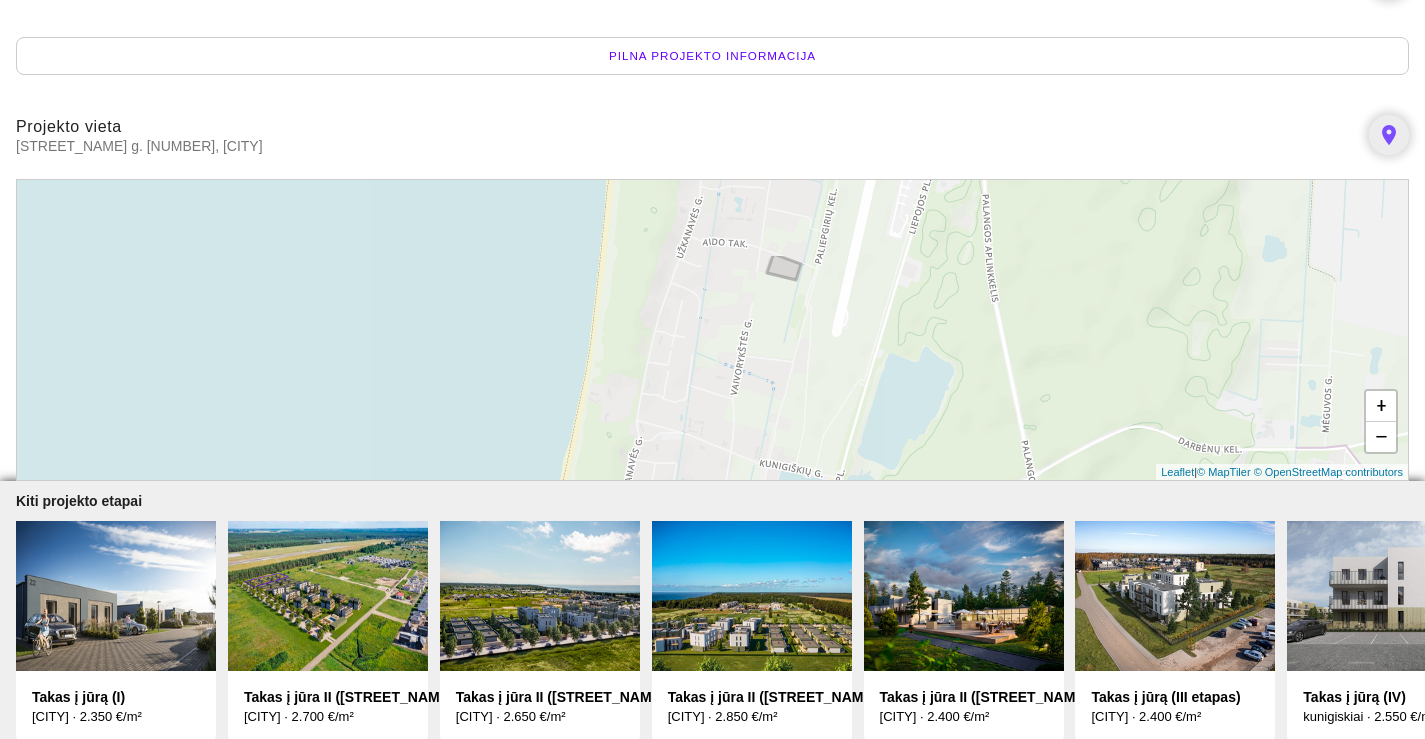 drag, startPoint x: 752, startPoint y: 322, endPoint x: 768, endPoint y: 398, distance: 77.665955 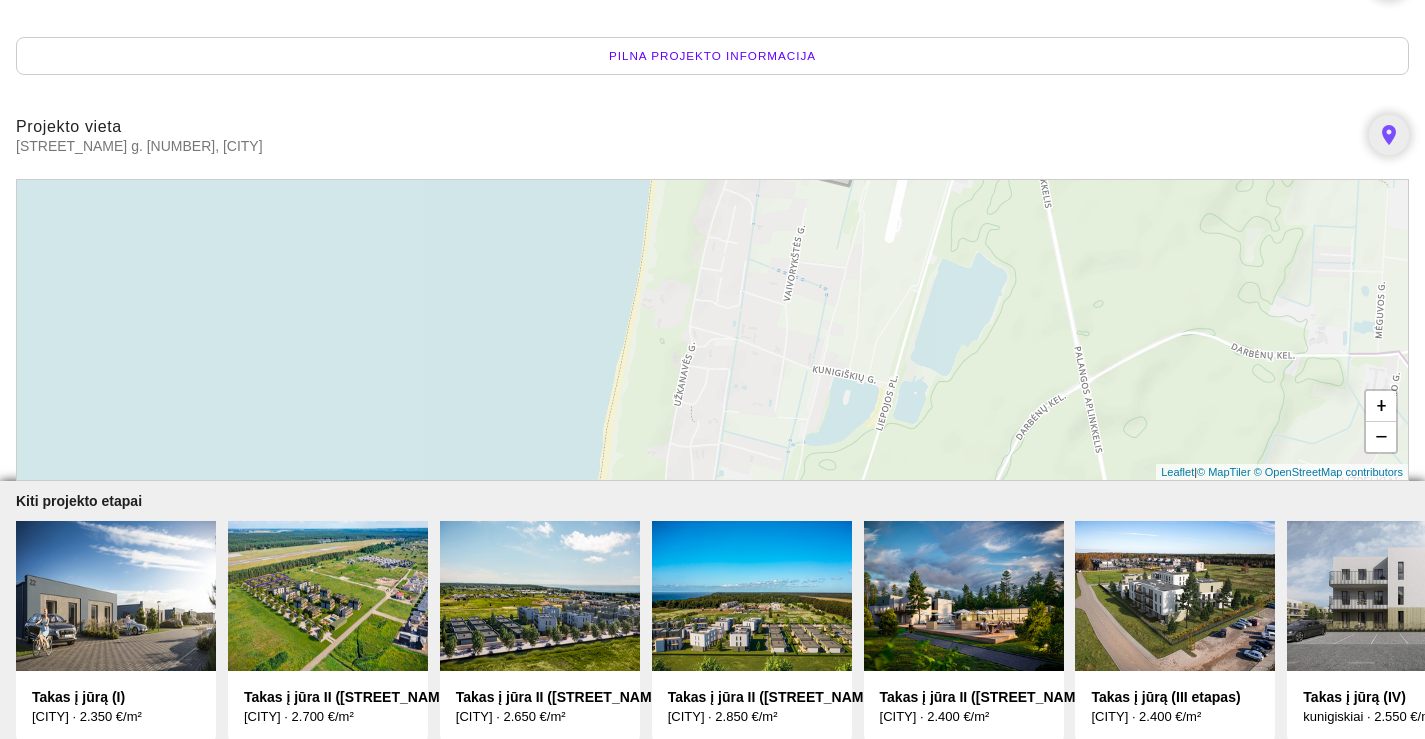 drag, startPoint x: 709, startPoint y: 393, endPoint x: 769, endPoint y: 305, distance: 106.50822 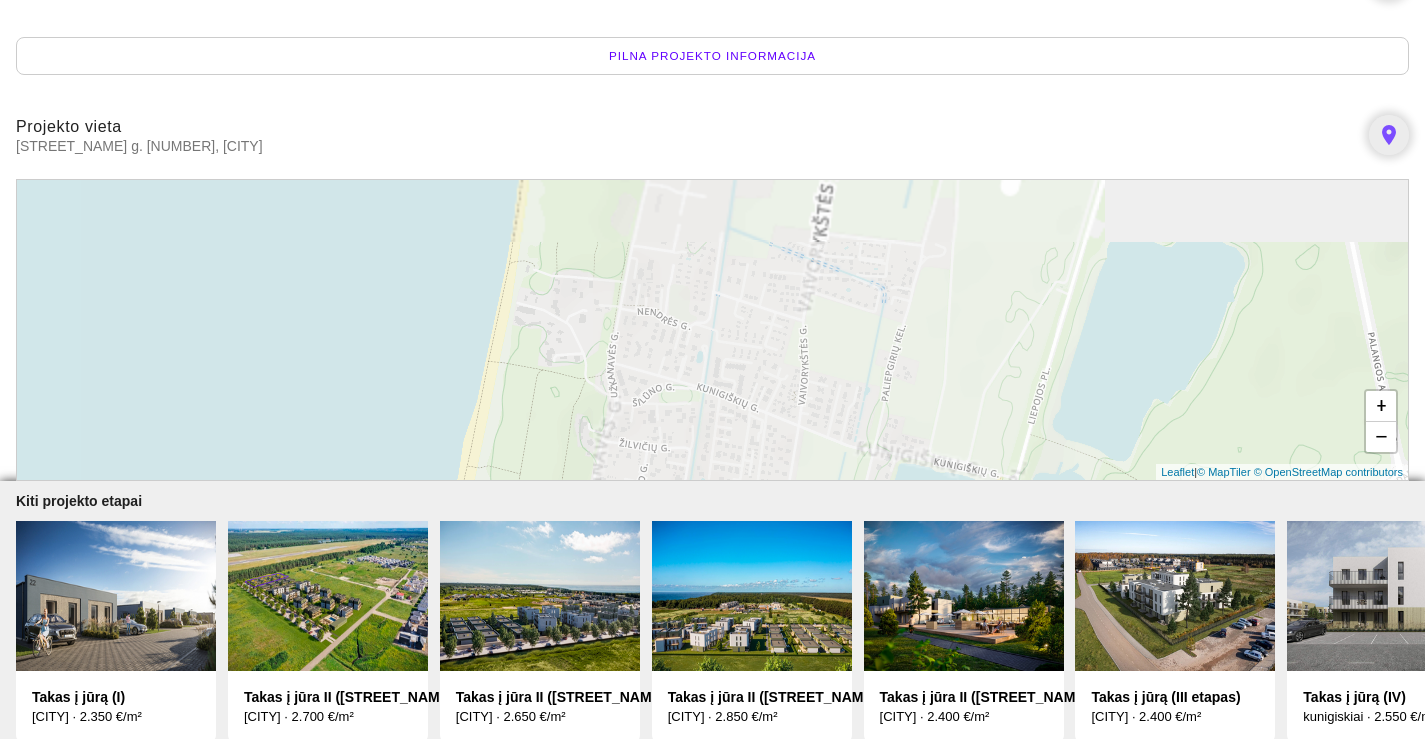 drag, startPoint x: 815, startPoint y: 313, endPoint x: 816, endPoint y: 409, distance: 96.00521 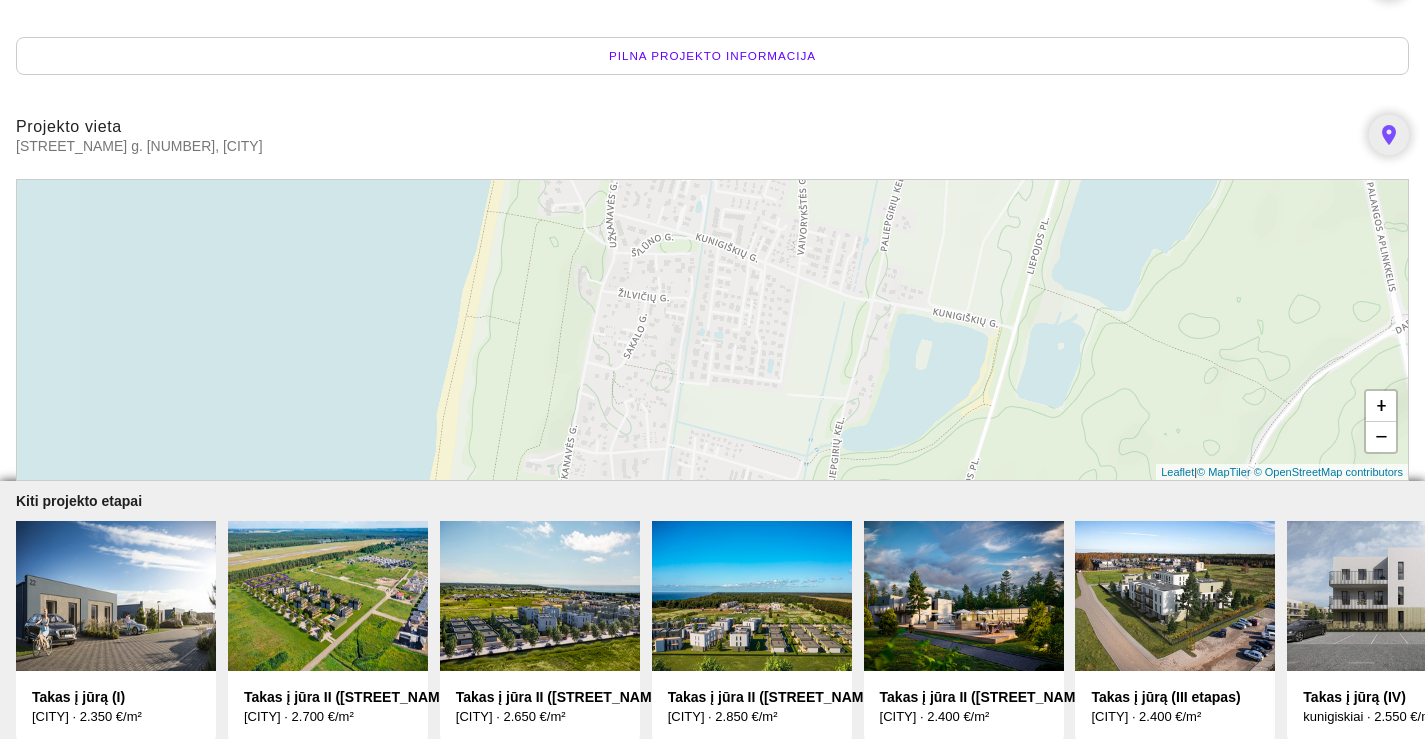 drag, startPoint x: 748, startPoint y: 285, endPoint x: 743, endPoint y: 227, distance: 58.21512 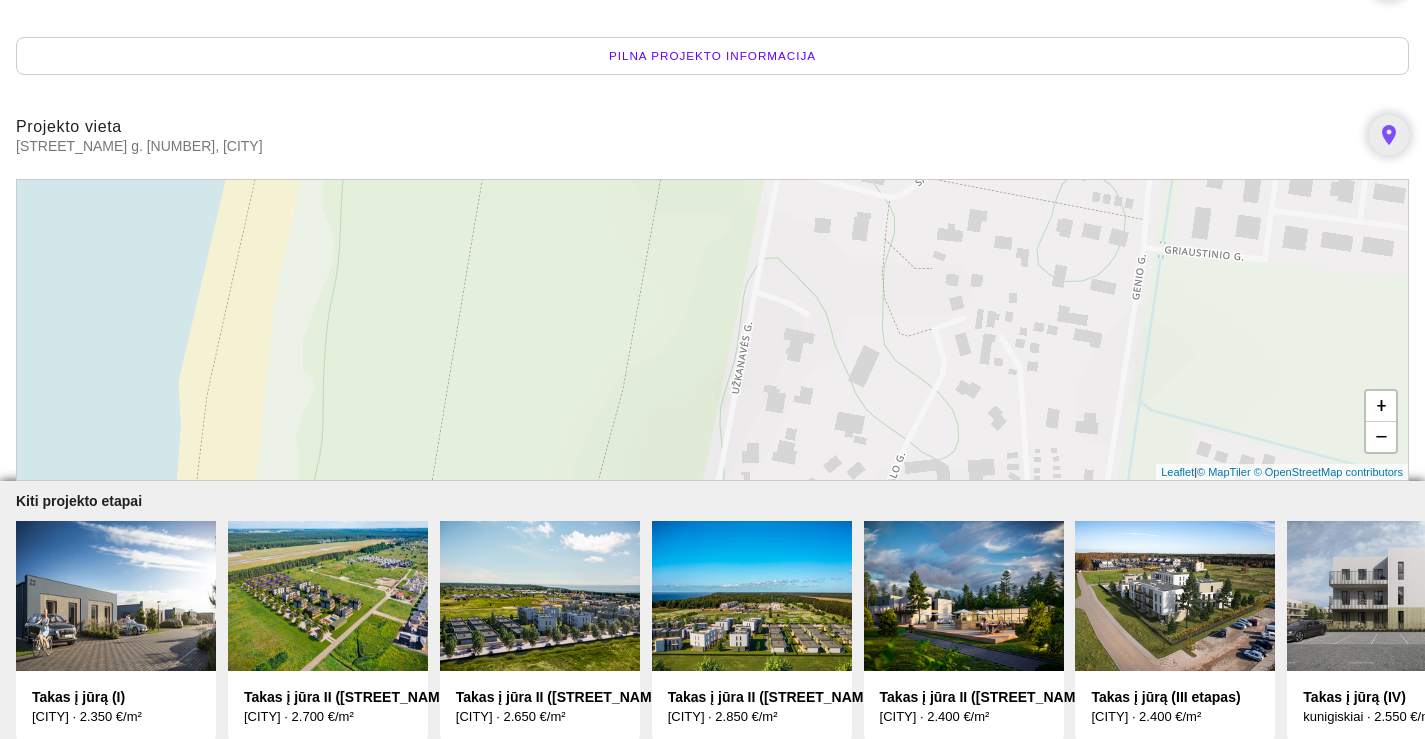 drag, startPoint x: 555, startPoint y: 376, endPoint x: 764, endPoint y: 136, distance: 318.24677 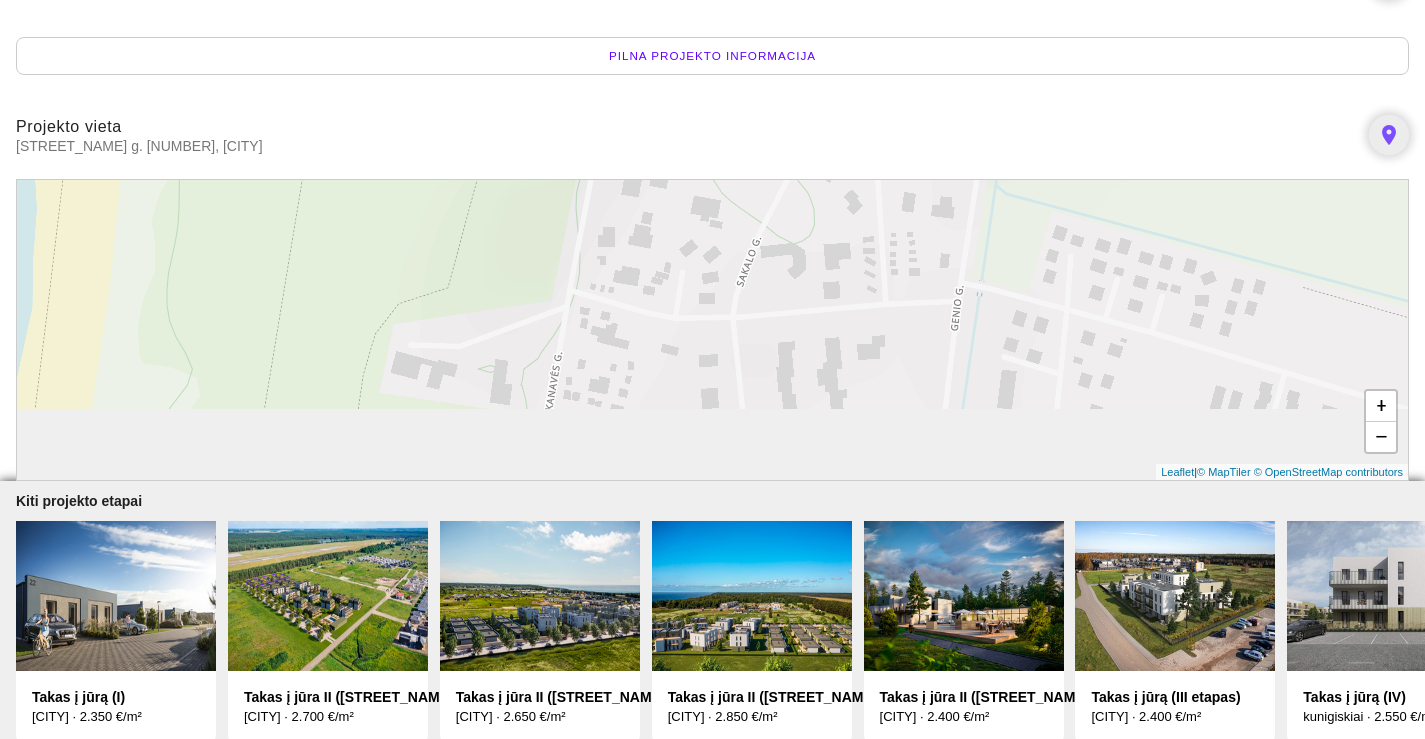 drag, startPoint x: 796, startPoint y: 359, endPoint x: 671, endPoint y: 121, distance: 268.82895 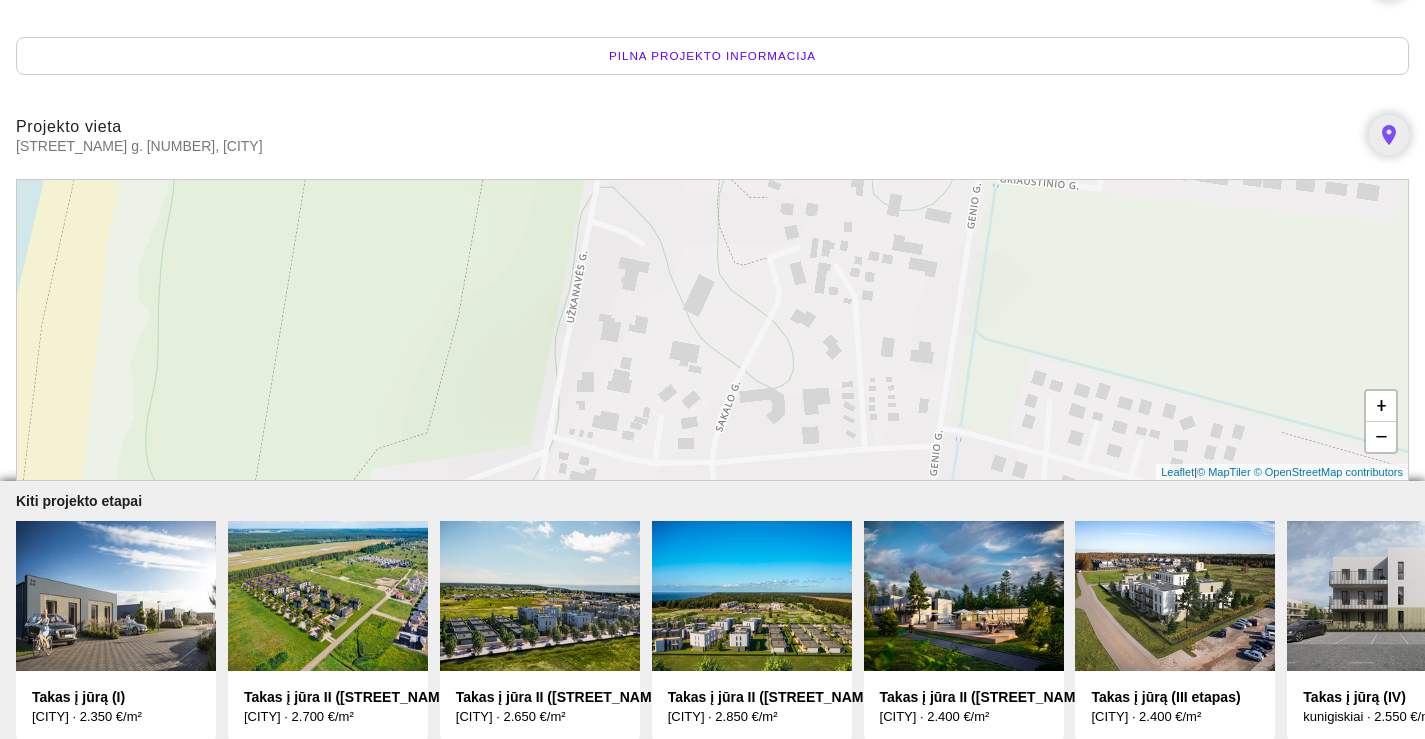 drag, startPoint x: 637, startPoint y: 323, endPoint x: 614, endPoint y: 427, distance: 106.51291 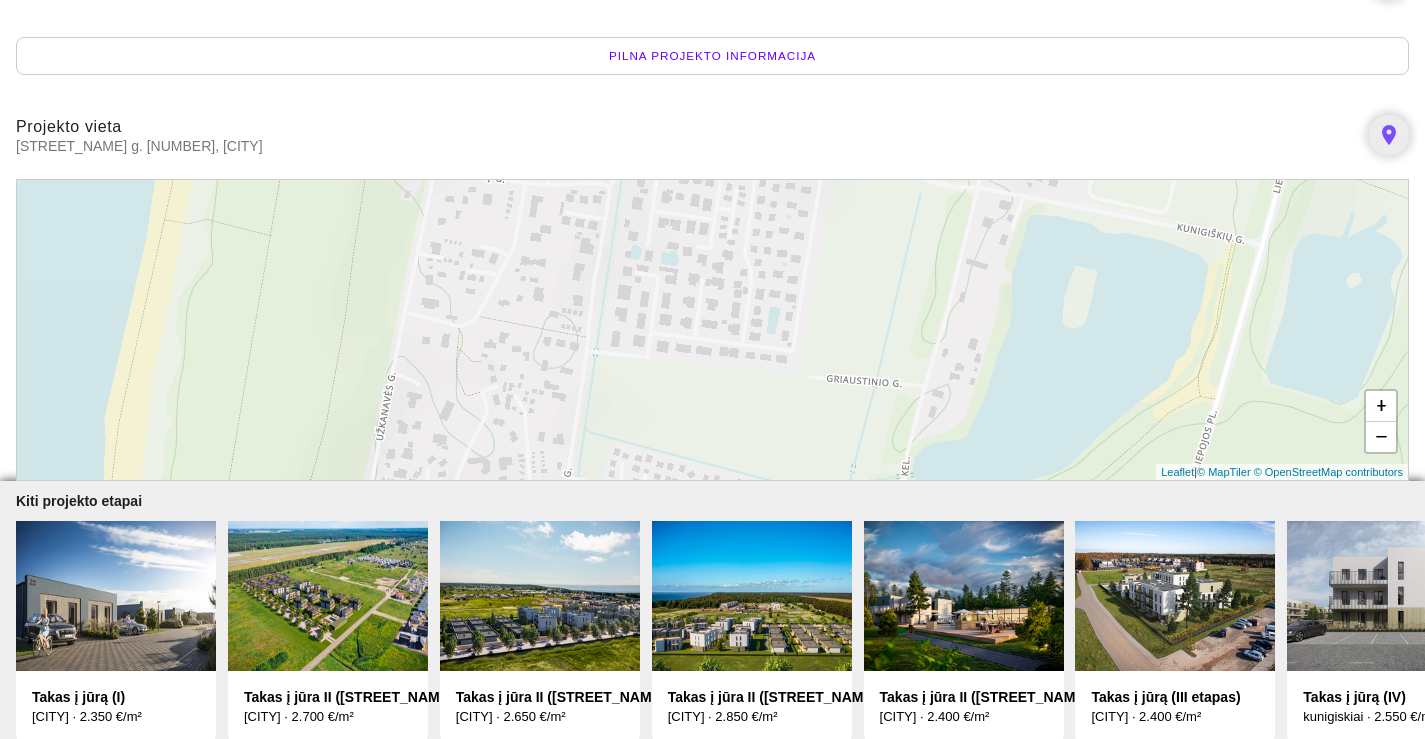drag, startPoint x: 892, startPoint y: 388, endPoint x: 614, endPoint y: 487, distance: 295.10168 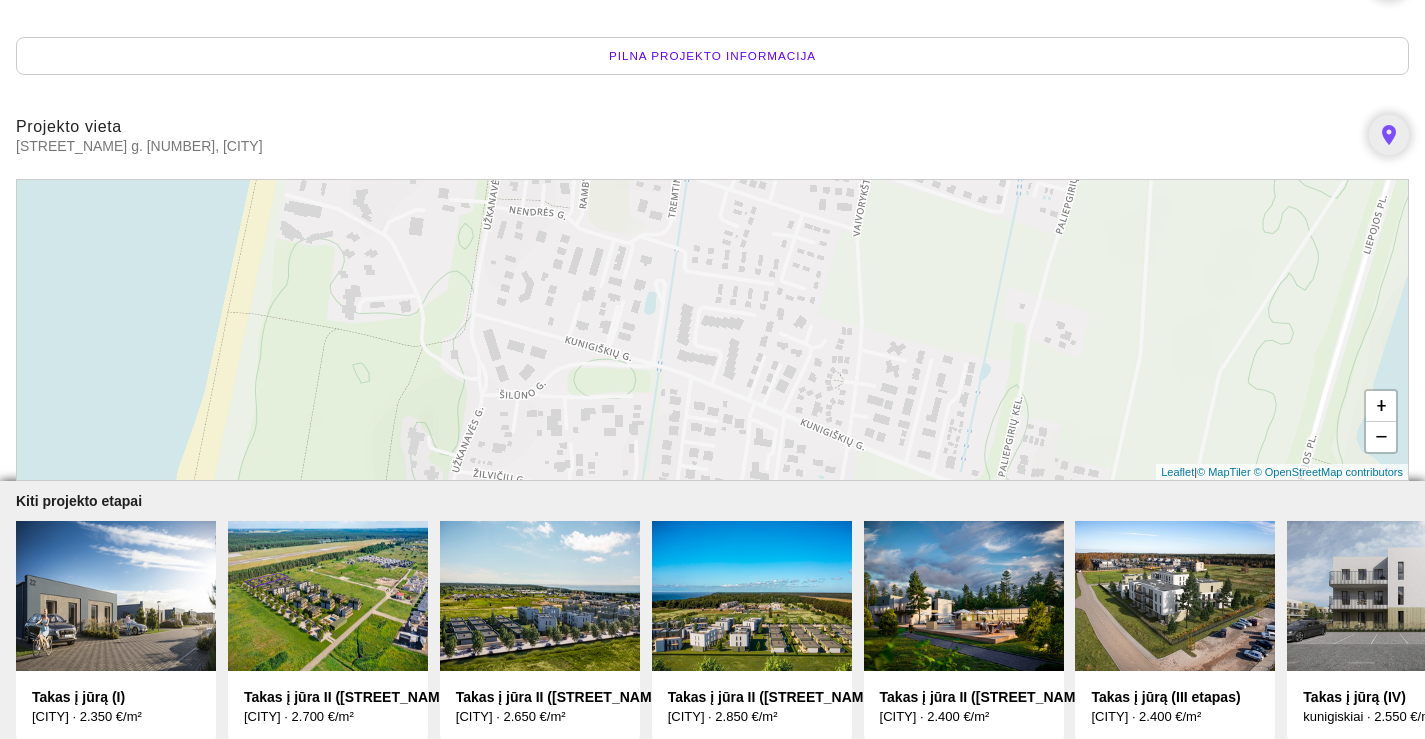 drag, startPoint x: 712, startPoint y: 296, endPoint x: 737, endPoint y: 612, distance: 316.9874 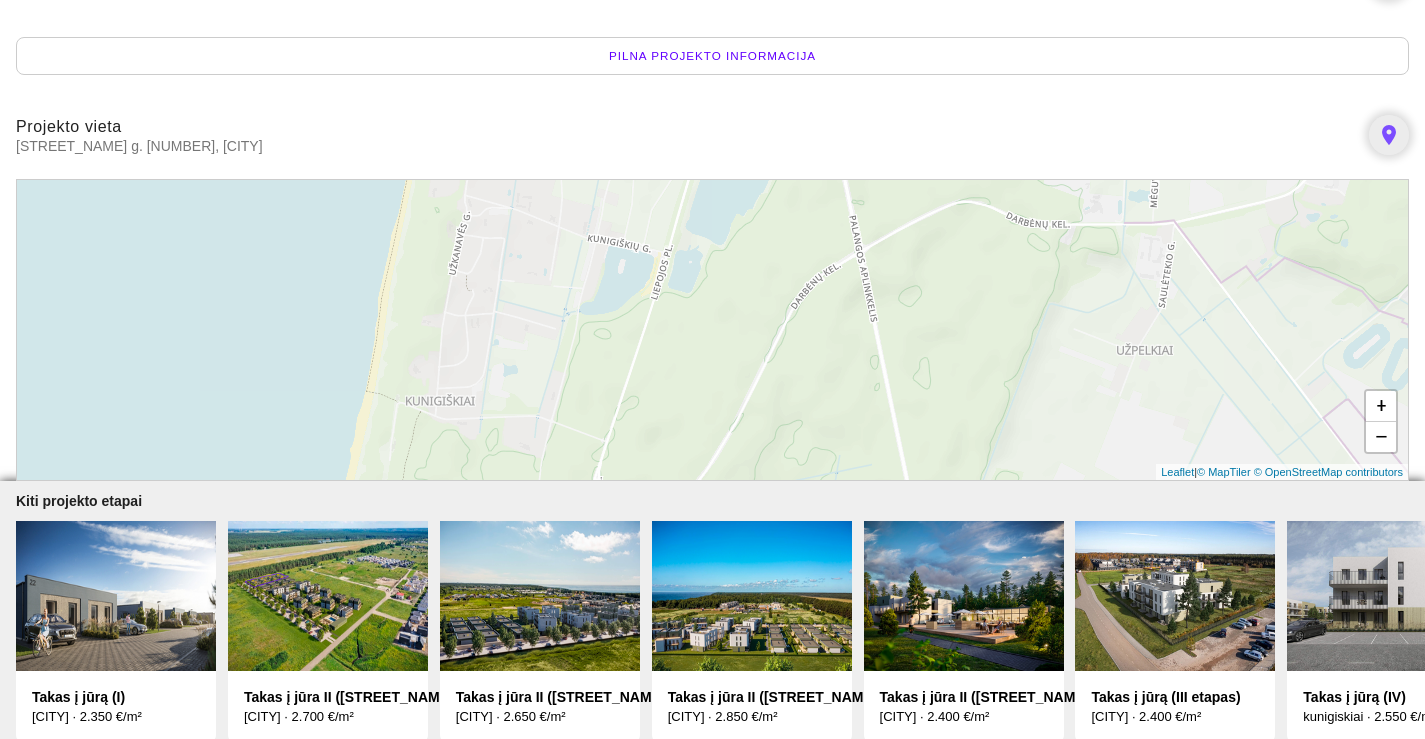 drag, startPoint x: 712, startPoint y: 364, endPoint x: 577, endPoint y: 229, distance: 190.91884 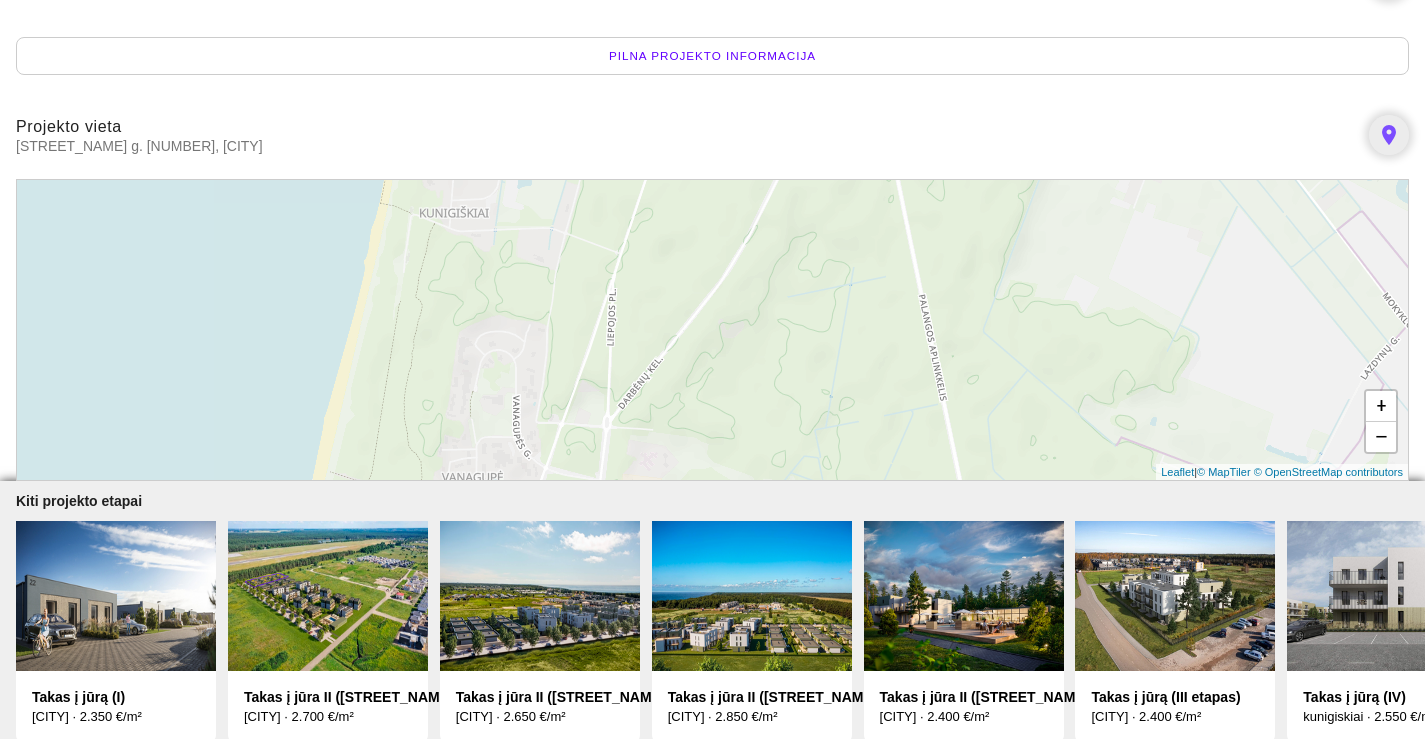 drag, startPoint x: 602, startPoint y: 341, endPoint x: 622, endPoint y: 139, distance: 202.98769 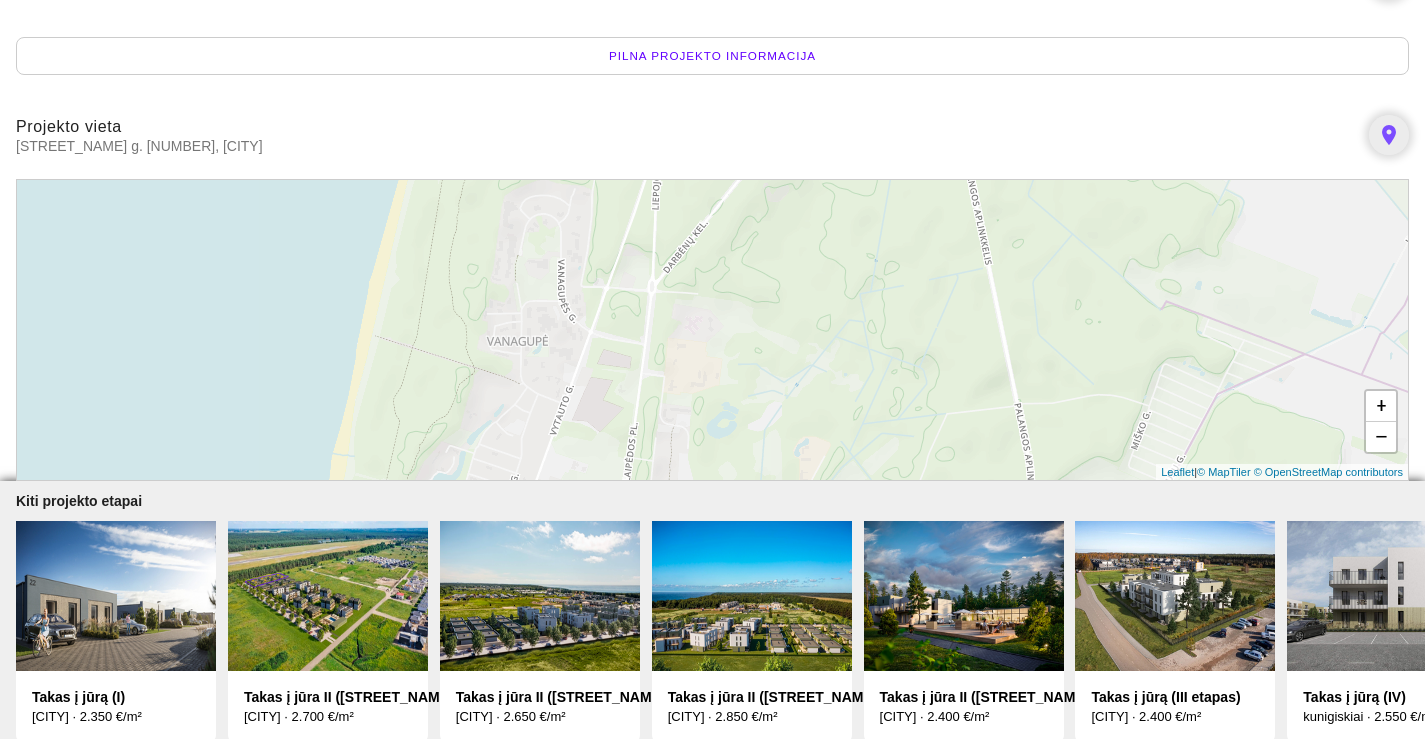 drag, startPoint x: 601, startPoint y: 313, endPoint x: 645, endPoint y: 182, distance: 138.1919 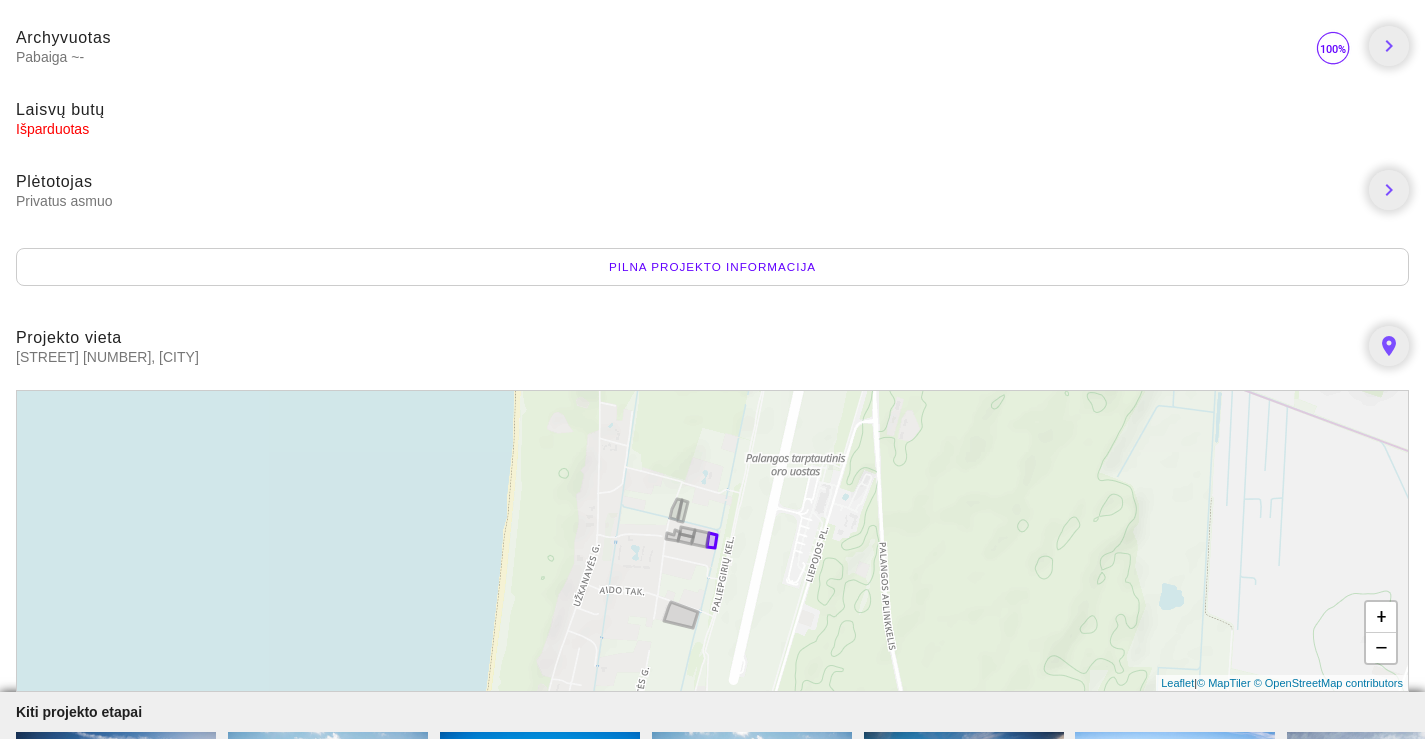 scroll, scrollTop: 500, scrollLeft: 0, axis: vertical 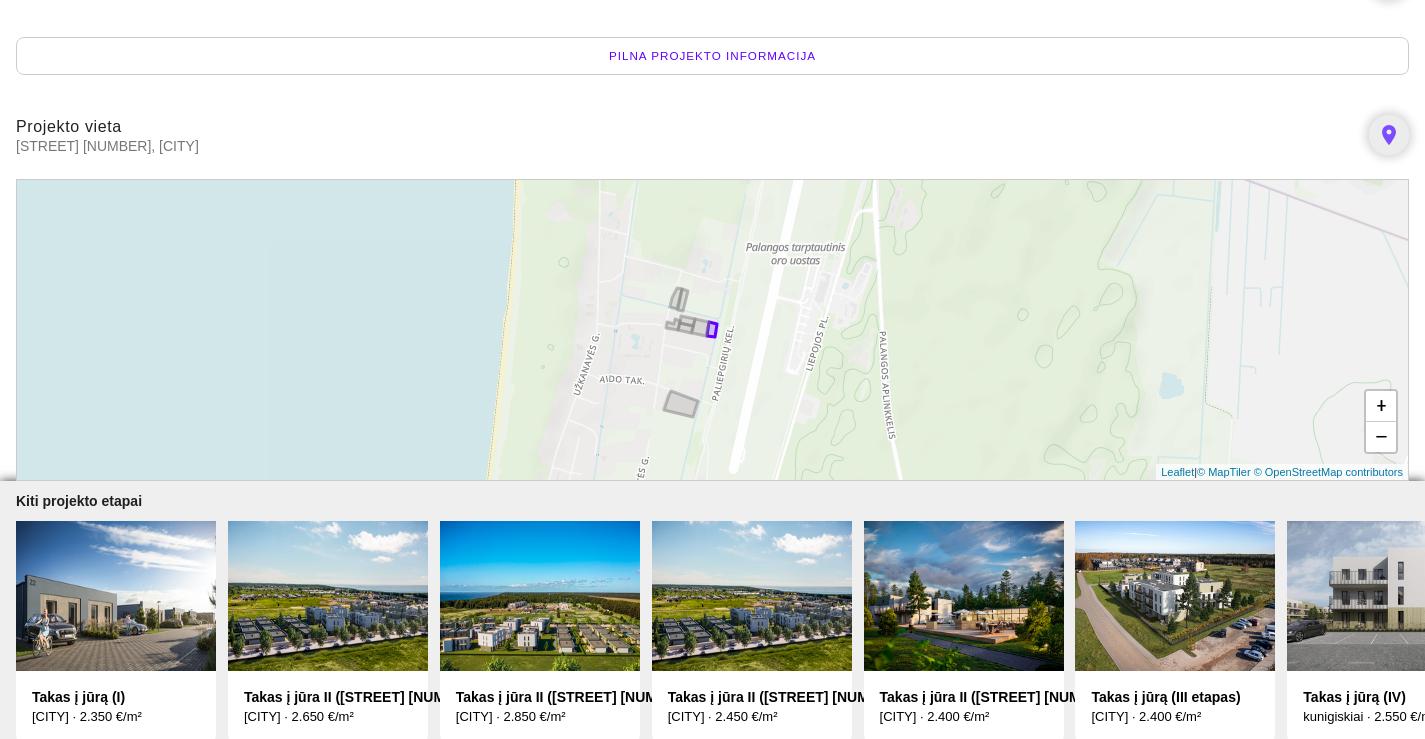 click on "+ − Leaflet  |  © MapTiler   © OpenStreetMap contributors" at bounding box center [712, 330] 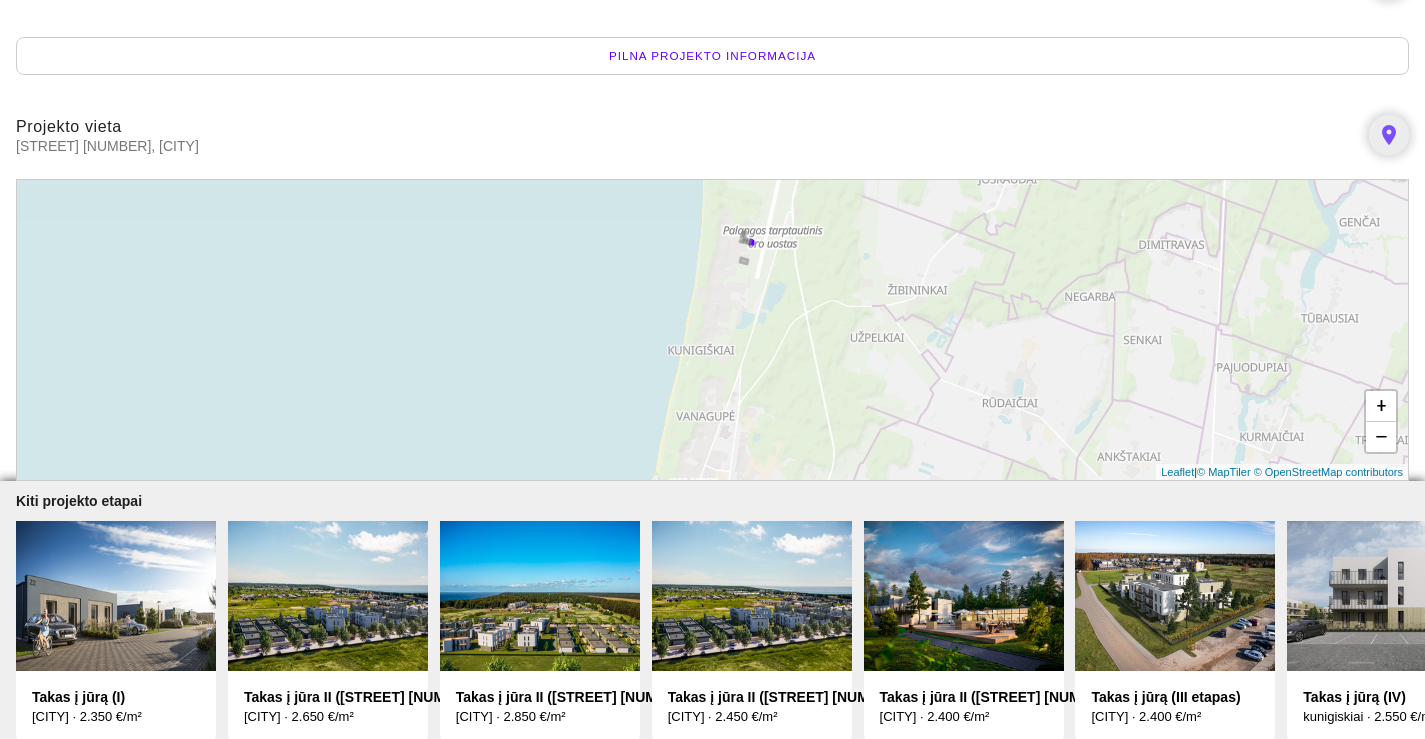 drag, startPoint x: 738, startPoint y: 365, endPoint x: 787, endPoint y: 259, distance: 116.777565 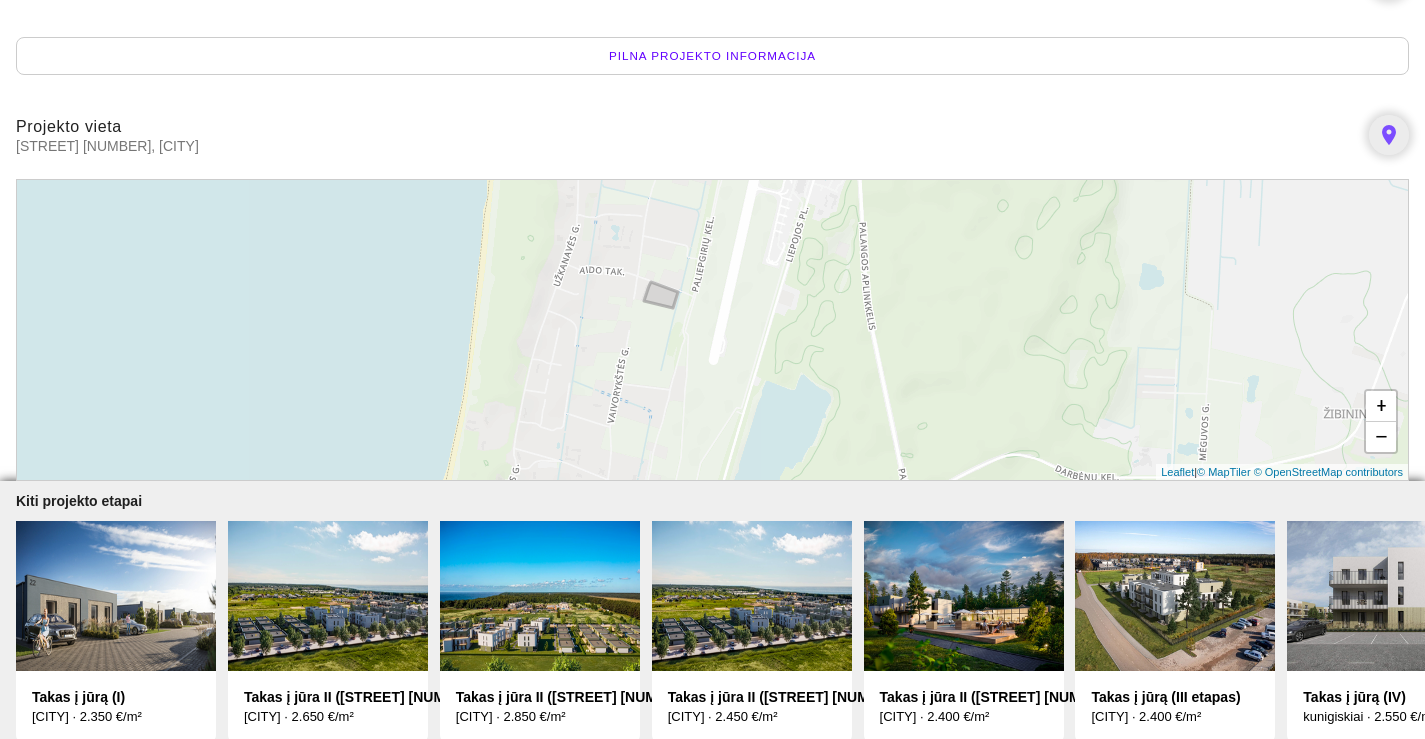 drag, startPoint x: 684, startPoint y: 319, endPoint x: 691, endPoint y: 457, distance: 138.17743 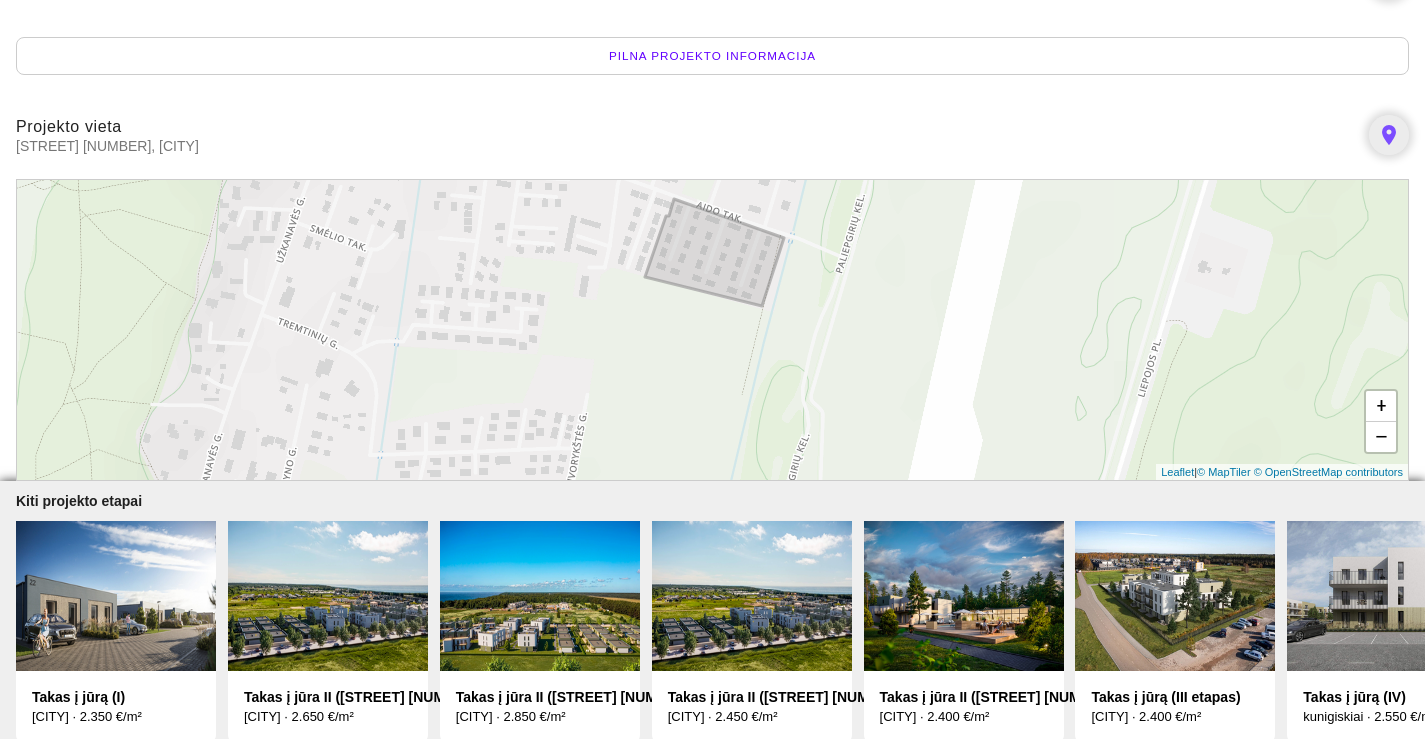 drag, startPoint x: 508, startPoint y: 333, endPoint x: 574, endPoint y: 202, distance: 146.68674 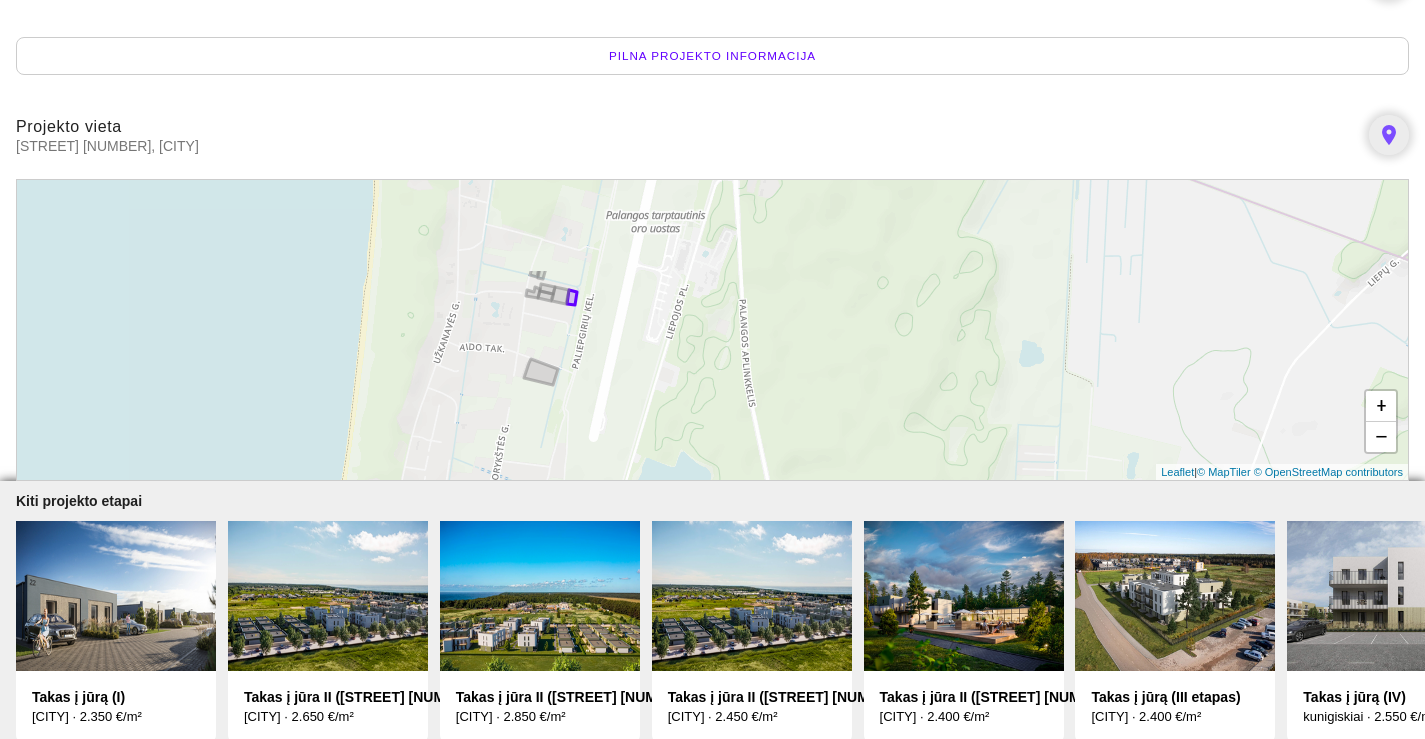 drag, startPoint x: 622, startPoint y: 261, endPoint x: 615, endPoint y: 386, distance: 125.19585 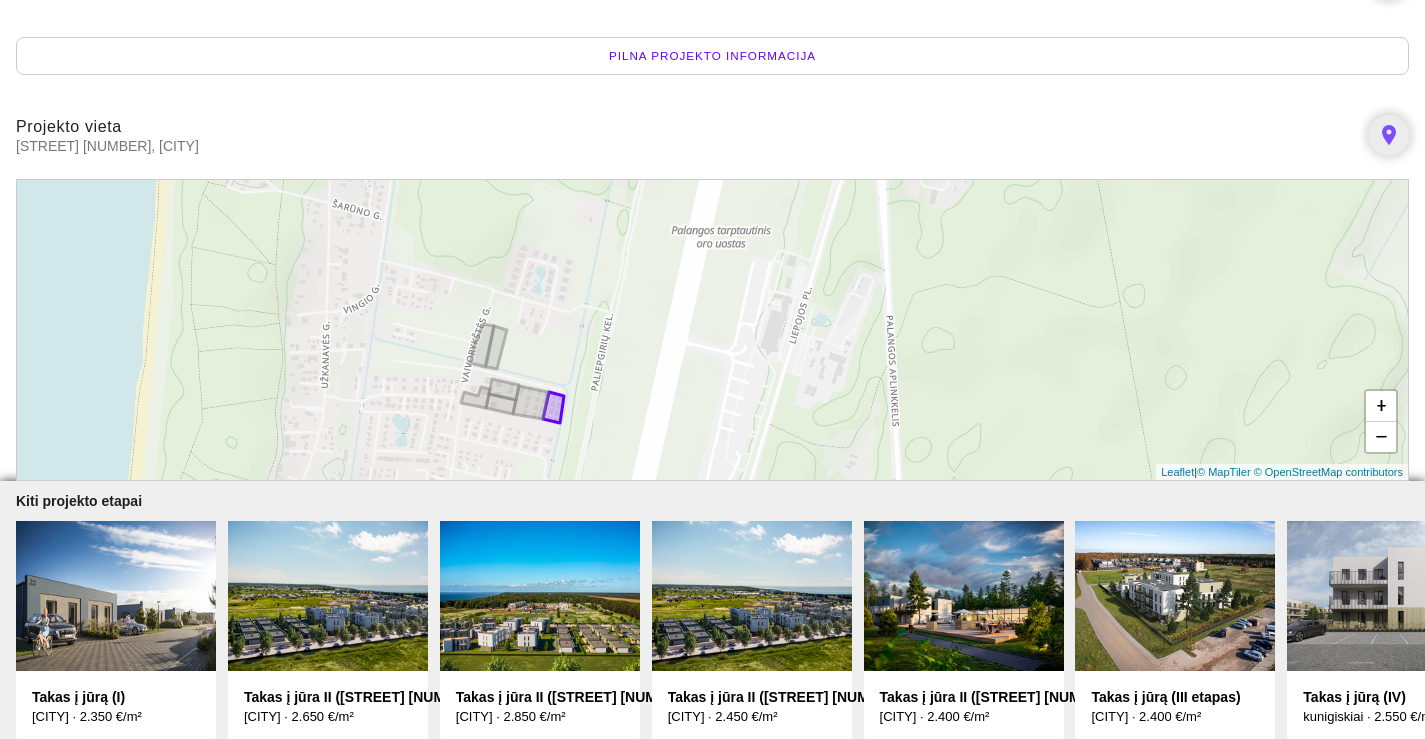 drag, startPoint x: 635, startPoint y: 296, endPoint x: 635, endPoint y: 473, distance: 177 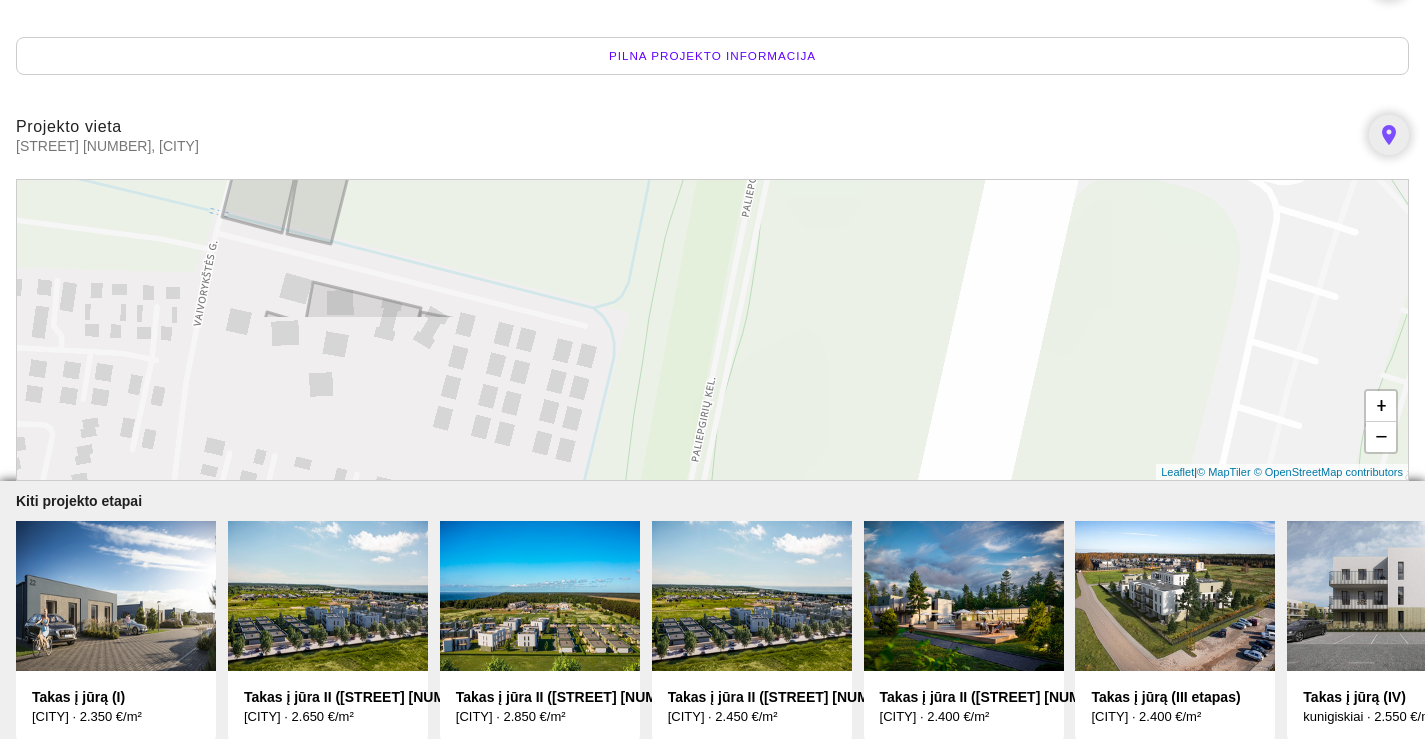 drag, startPoint x: 487, startPoint y: 444, endPoint x: 486, endPoint y: 221, distance: 223.00224 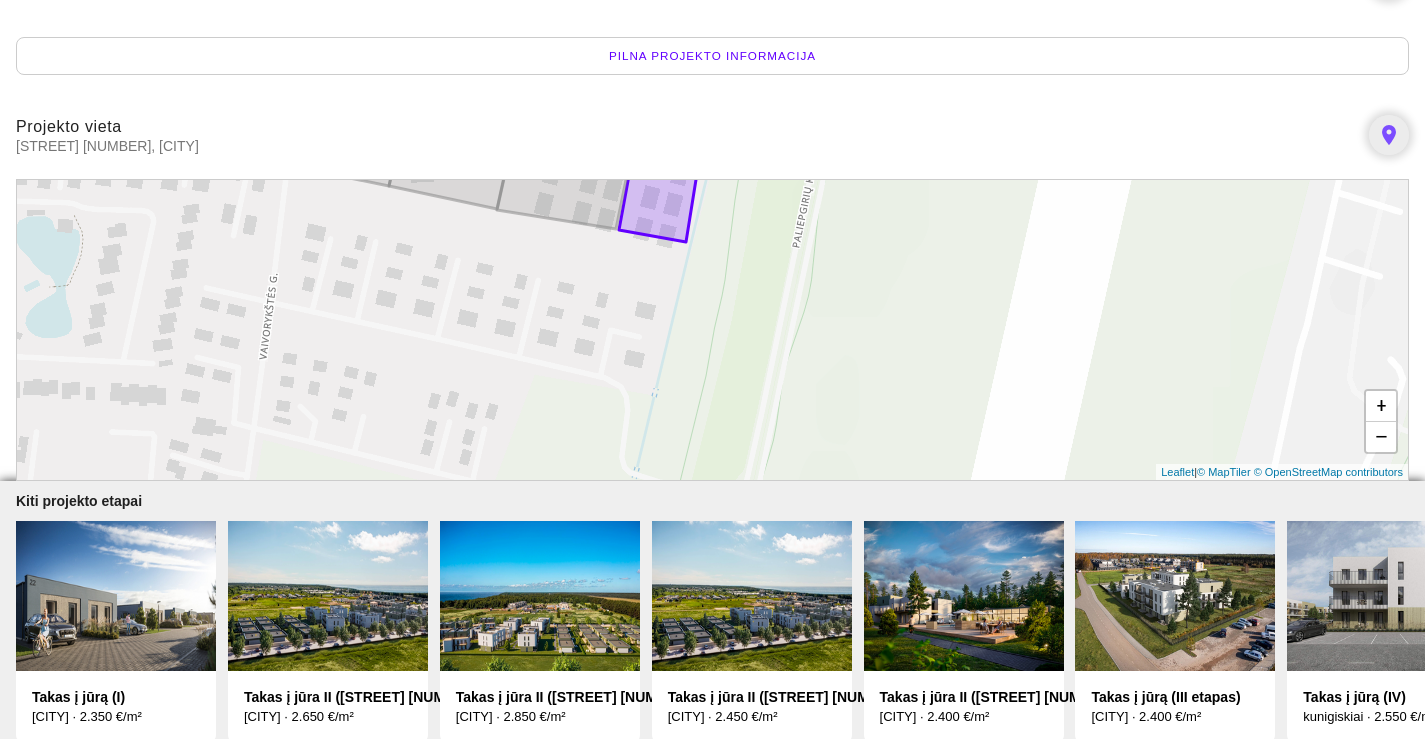 drag, startPoint x: 621, startPoint y: 415, endPoint x: 730, endPoint y: 215, distance: 227.77402 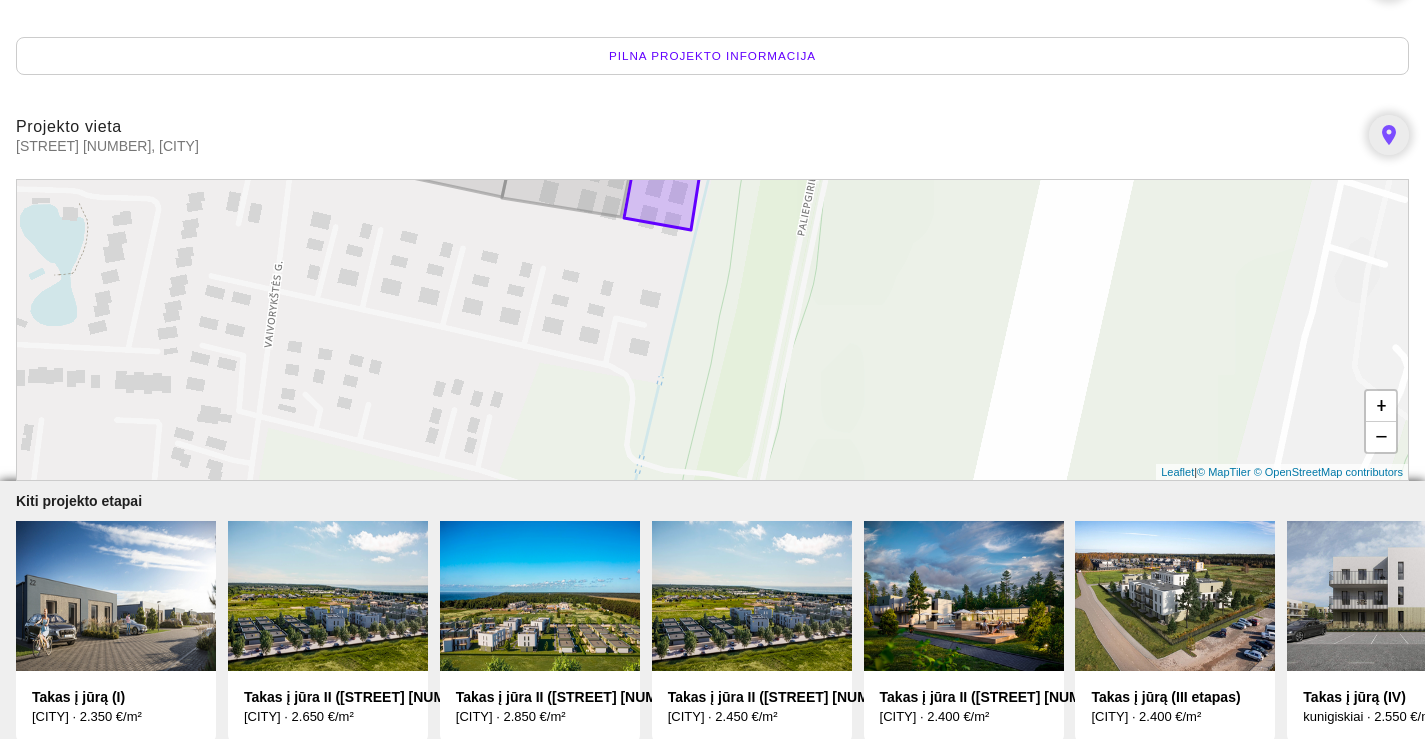 click at bounding box center (116, 596) 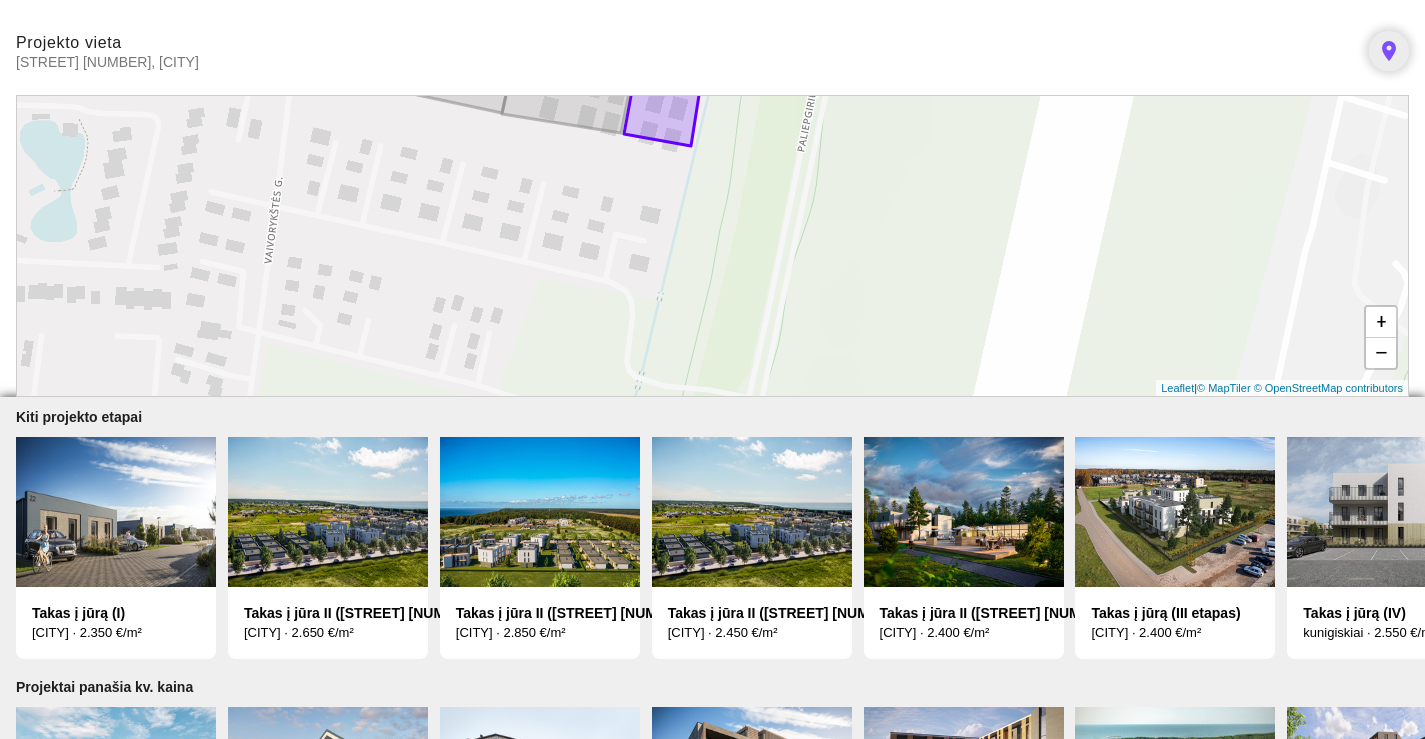 scroll, scrollTop: 700, scrollLeft: 0, axis: vertical 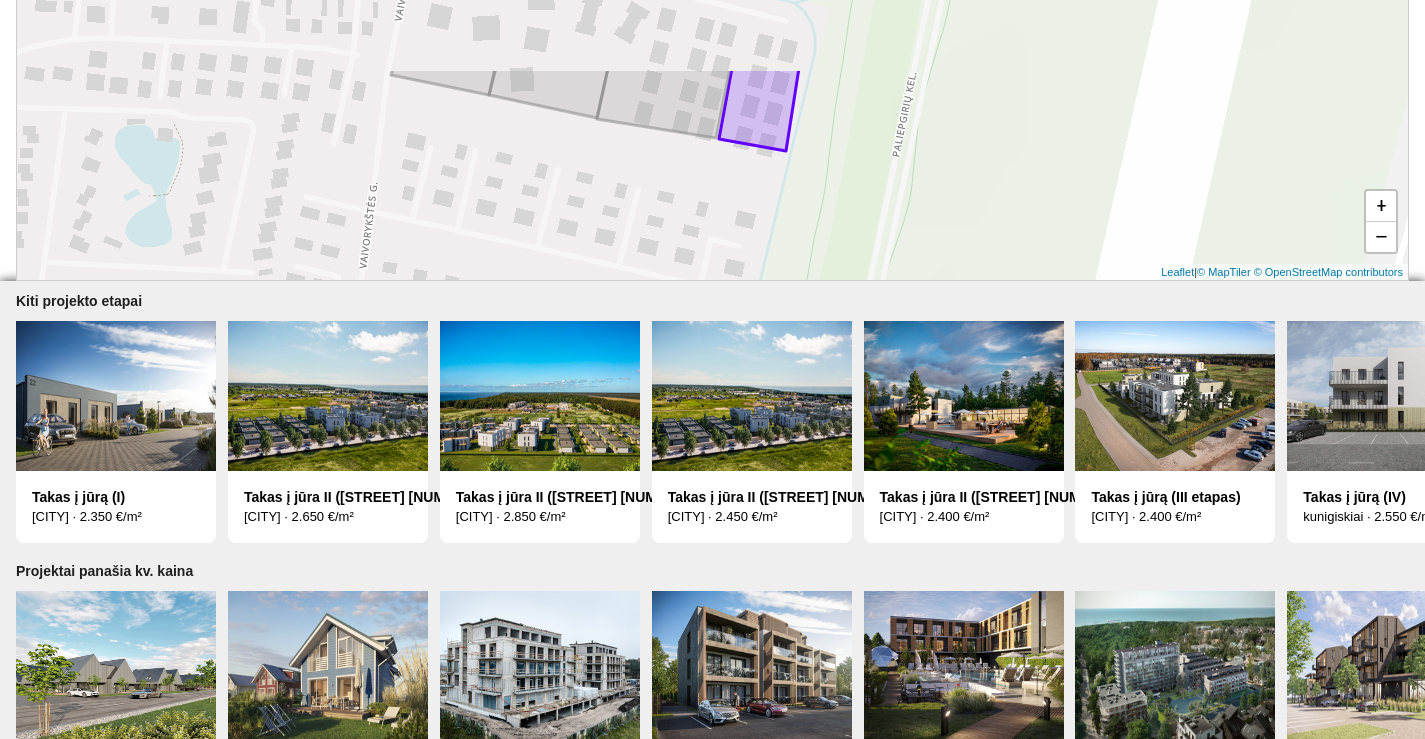 drag, startPoint x: 413, startPoint y: 151, endPoint x: 514, endPoint y: 256, distance: 145.69145 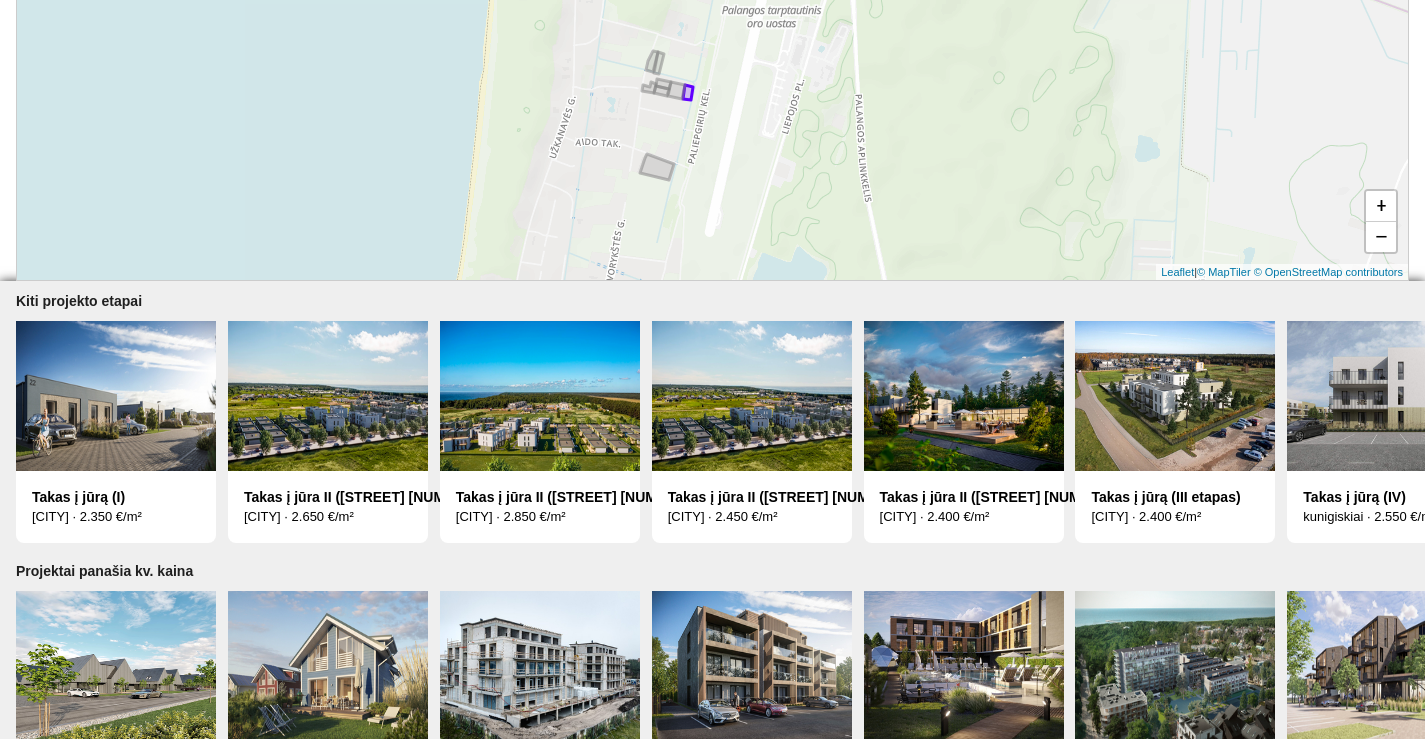 drag, startPoint x: 488, startPoint y: 218, endPoint x: 653, endPoint y: 93, distance: 207.00241 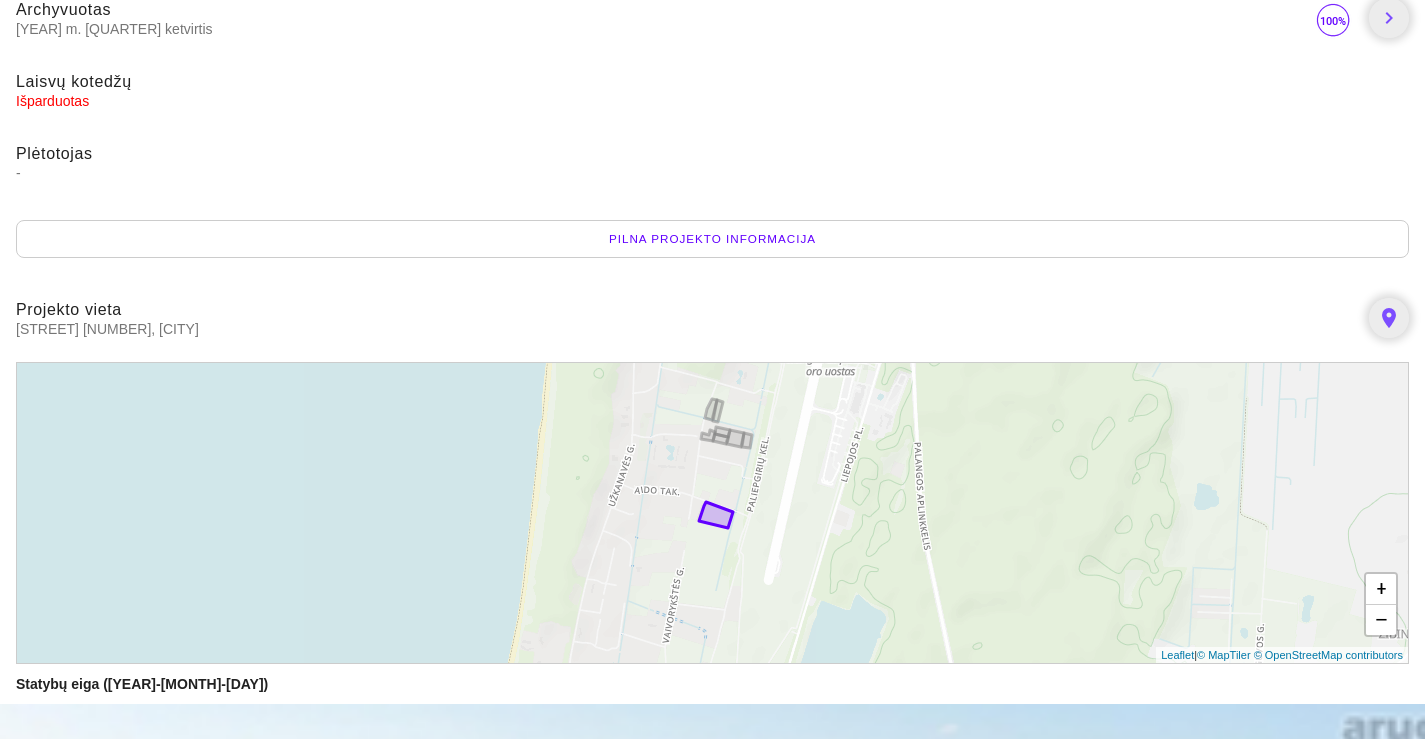 scroll, scrollTop: 400, scrollLeft: 0, axis: vertical 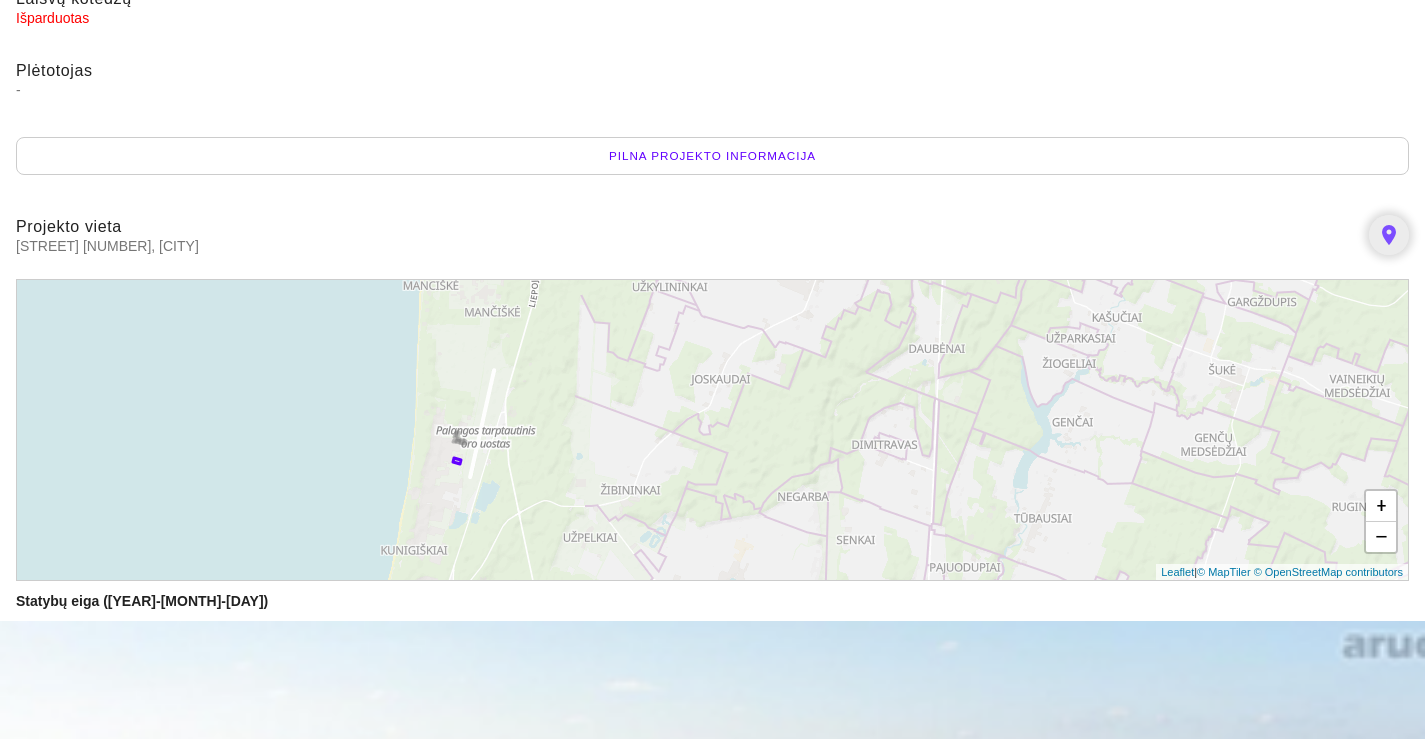 drag, startPoint x: 433, startPoint y: 93, endPoint x: 335, endPoint y: 445, distance: 365.38745 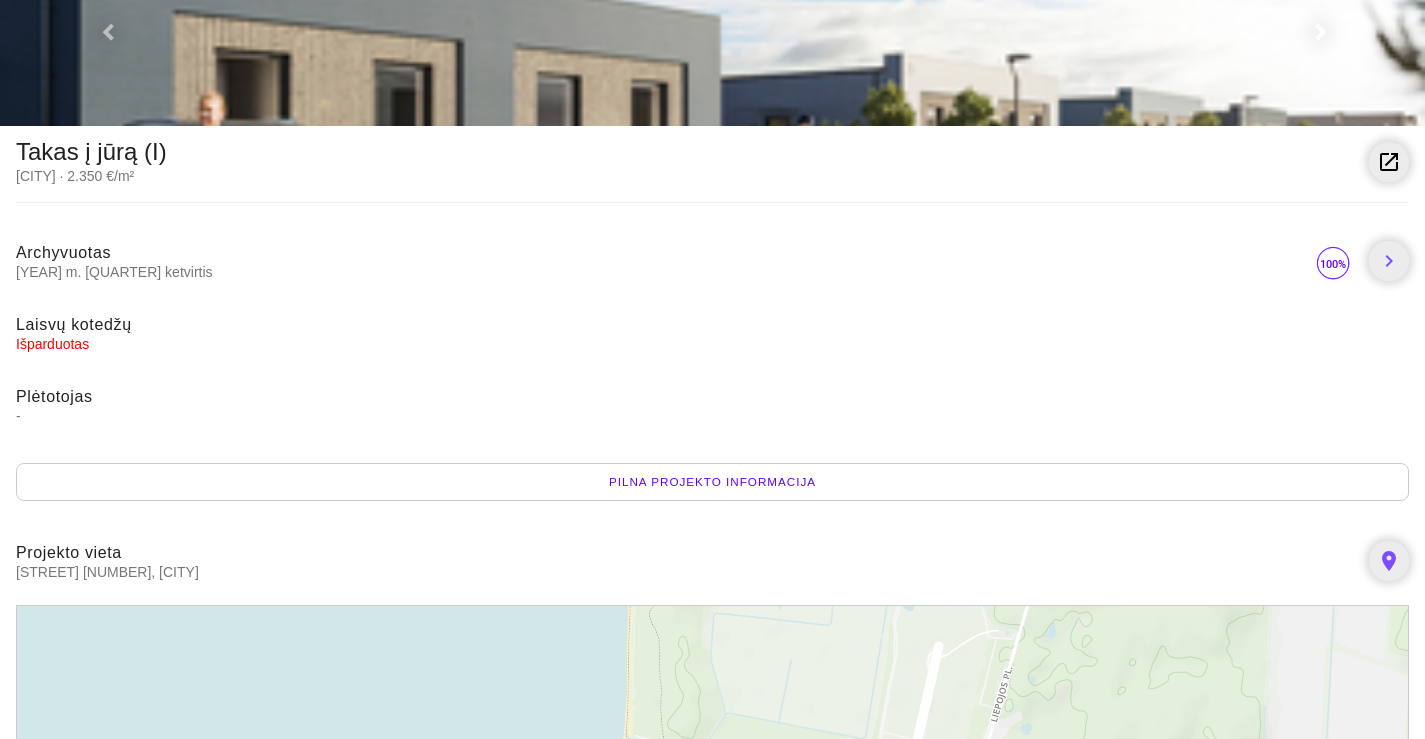 scroll, scrollTop: 0, scrollLeft: 0, axis: both 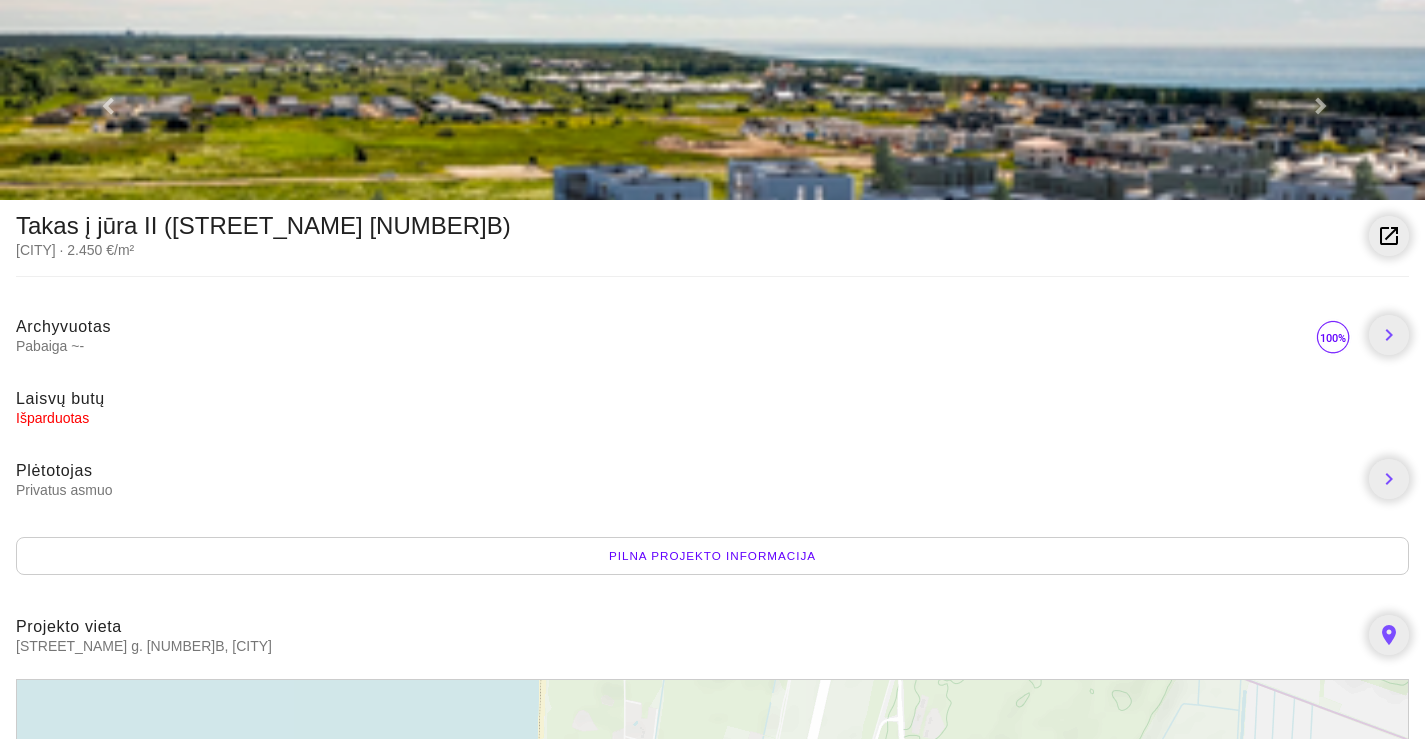 click at bounding box center (712, 100) 